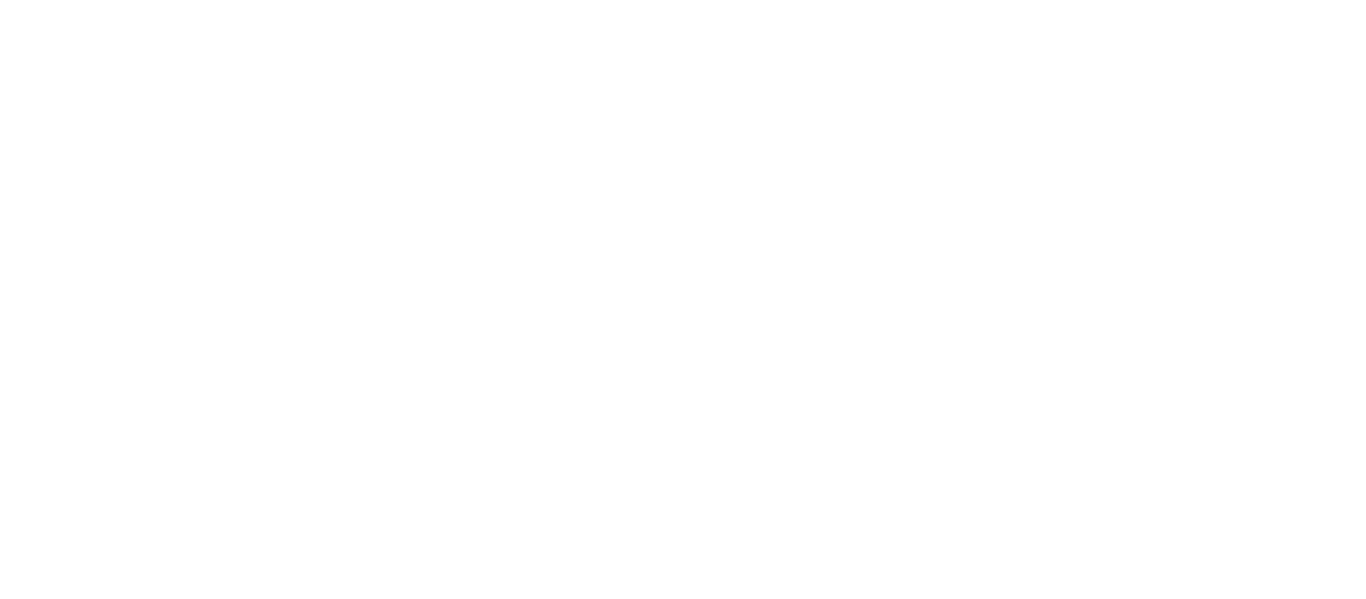 scroll, scrollTop: 0, scrollLeft: 0, axis: both 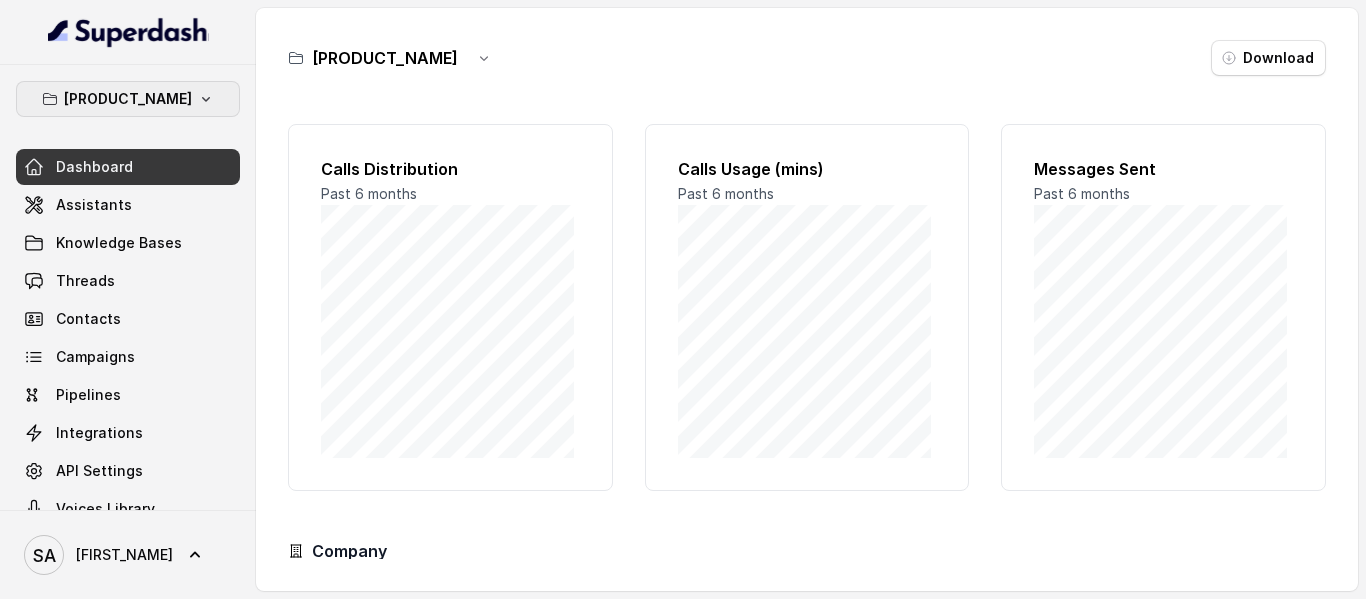 click on "[PRODUCT_NAME]" at bounding box center (128, 99) 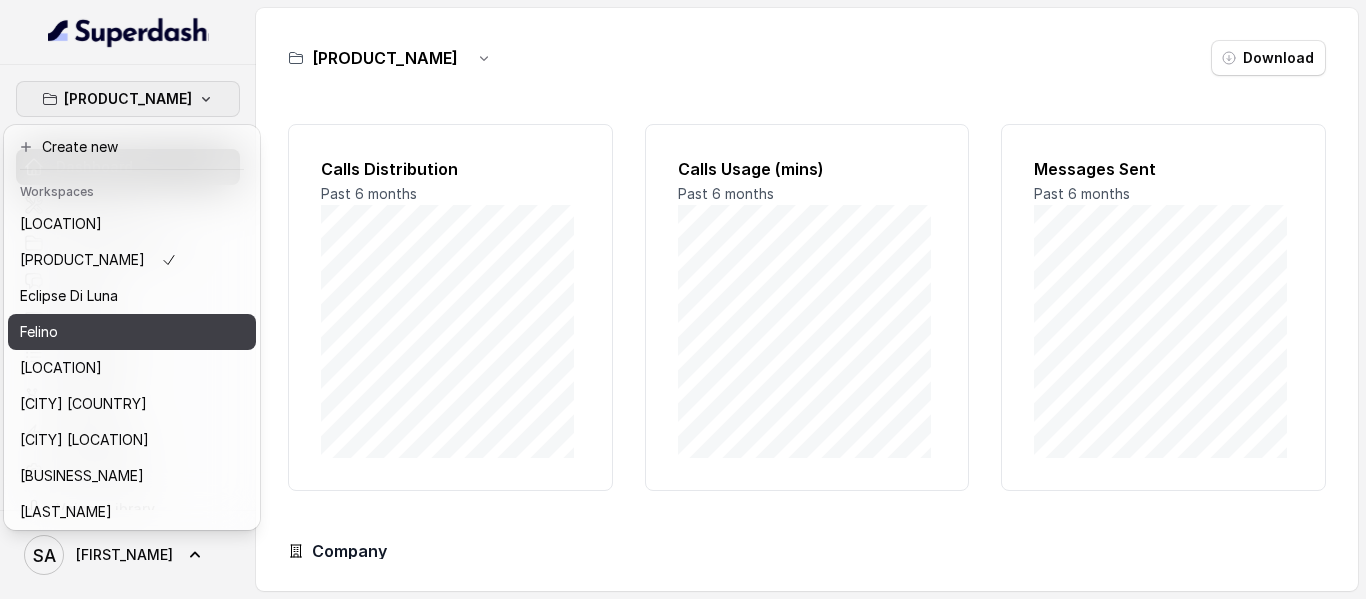 scroll, scrollTop: 127, scrollLeft: 0, axis: vertical 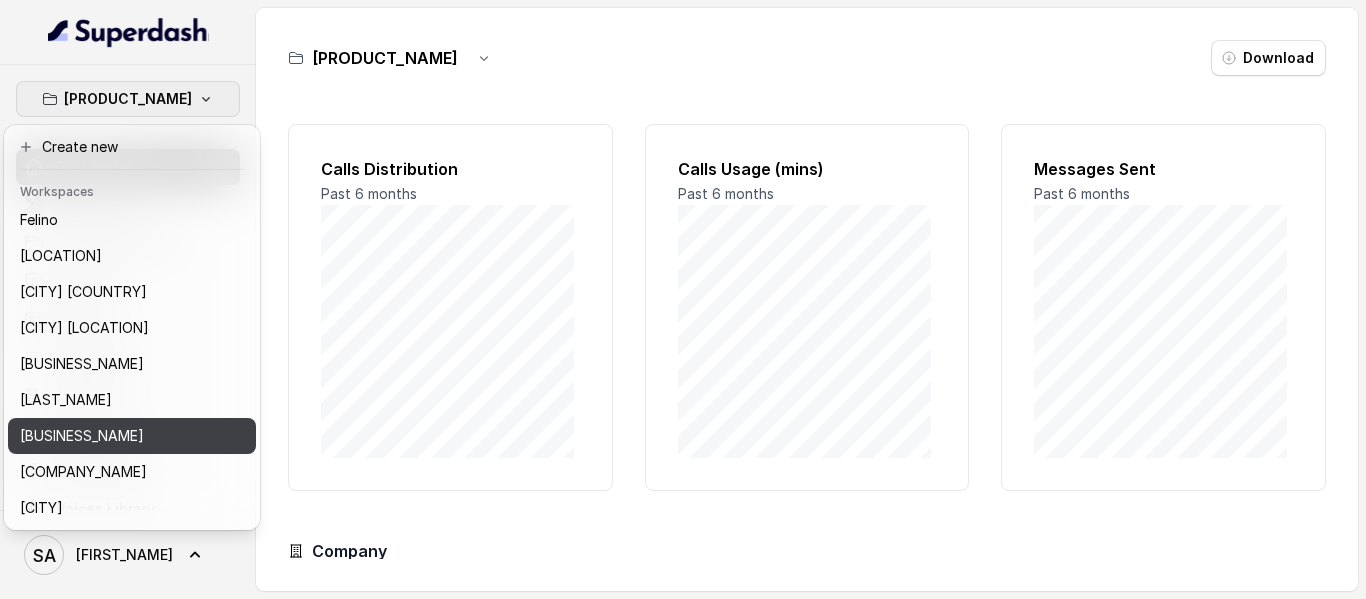 click on "[BUSINESS_NAME]" at bounding box center (82, 436) 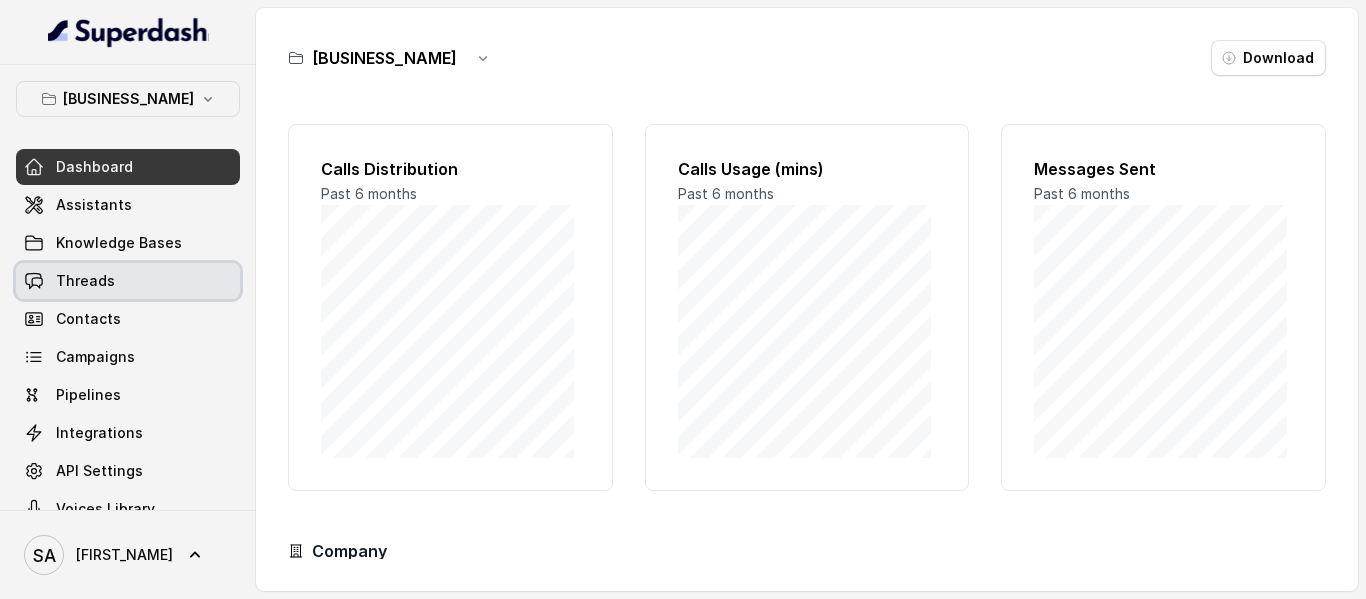 click on "Threads" at bounding box center (128, 281) 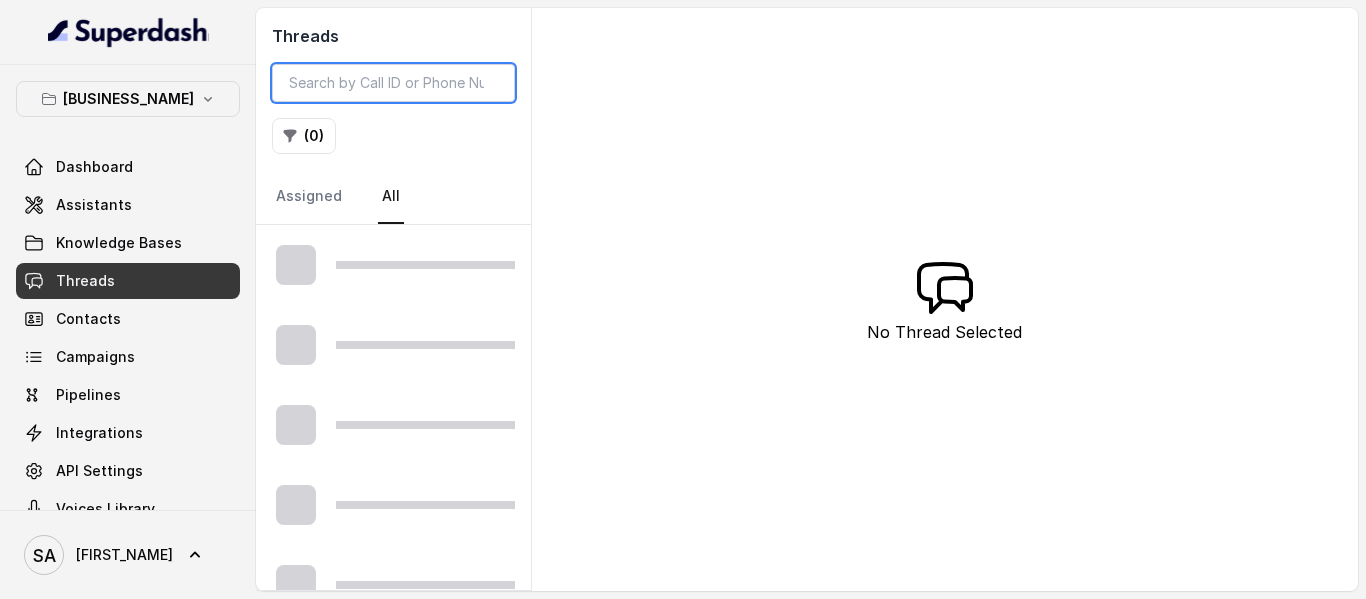 click at bounding box center [393, 83] 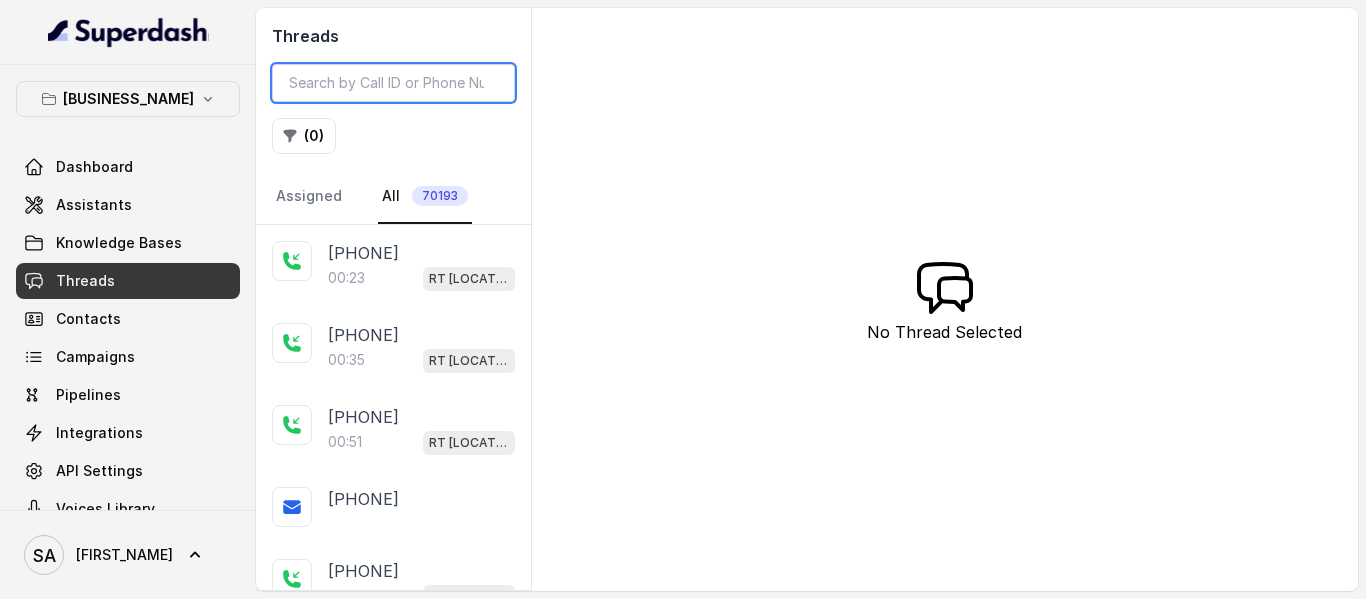 paste on "[MASKED_STRING]" 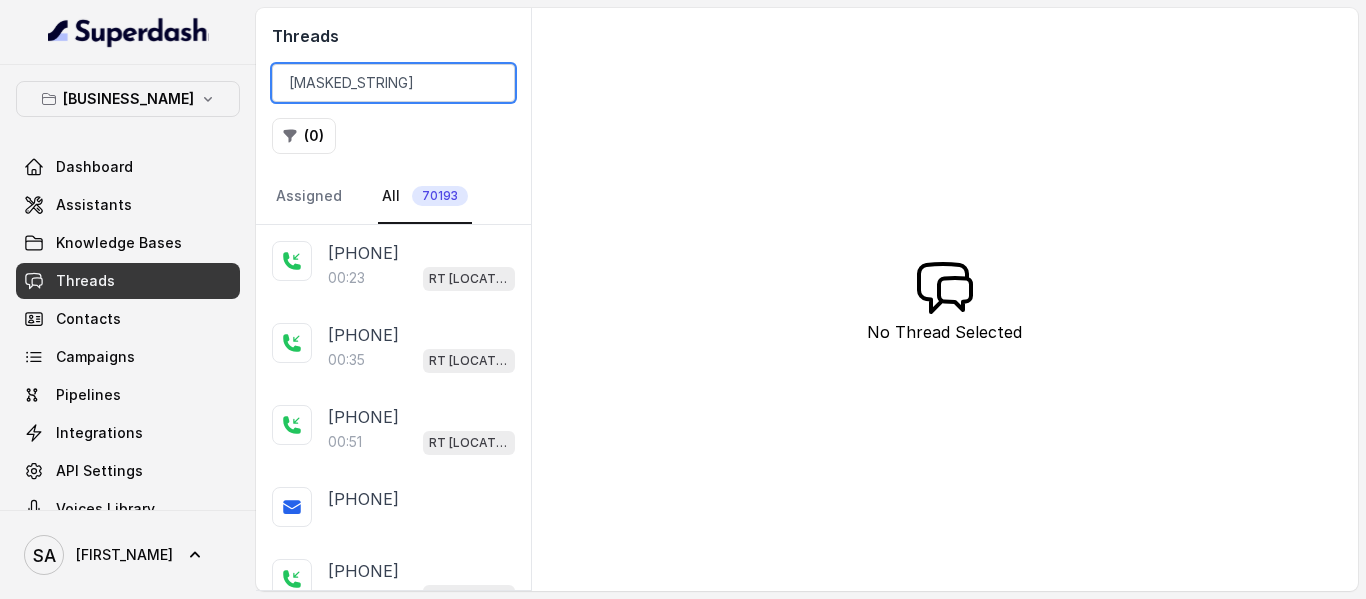 scroll, scrollTop: 0, scrollLeft: 83, axis: horizontal 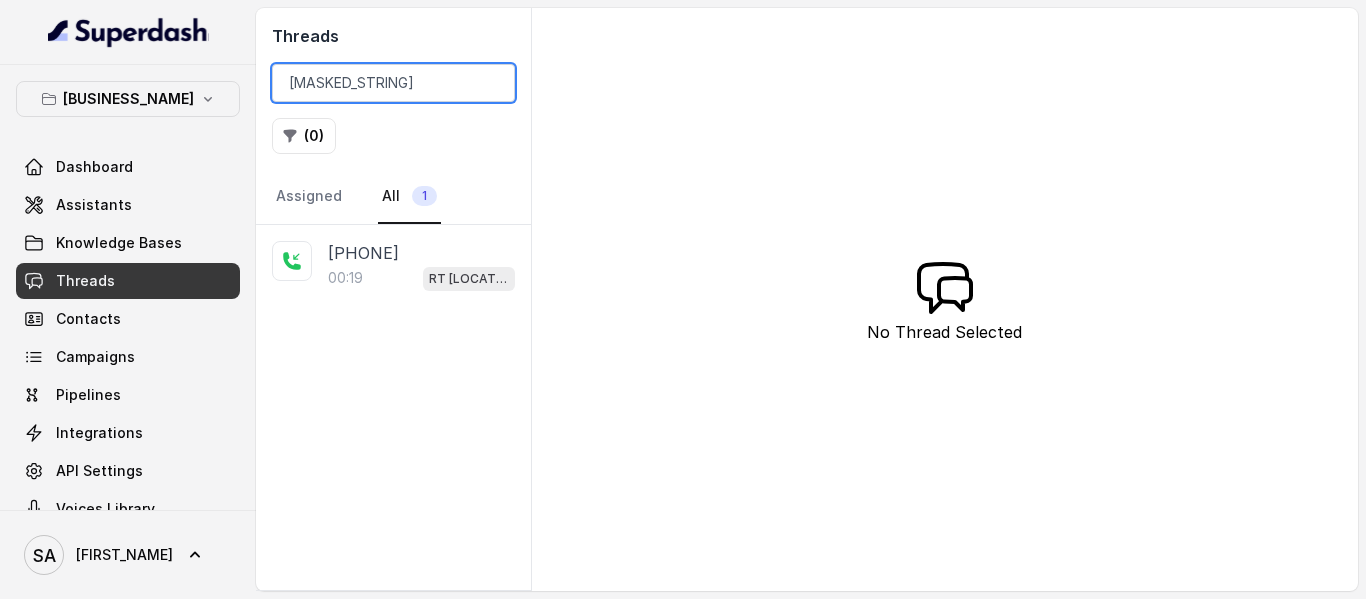 type on "[MASKED_STRING]" 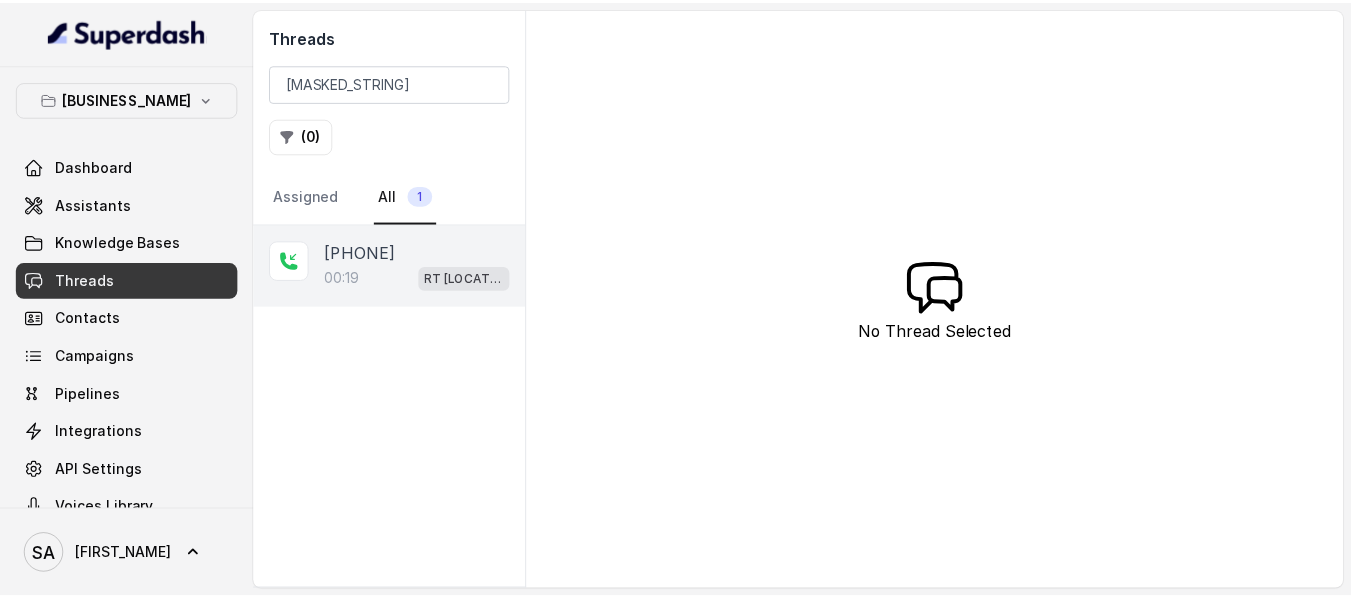 scroll, scrollTop: 0, scrollLeft: 0, axis: both 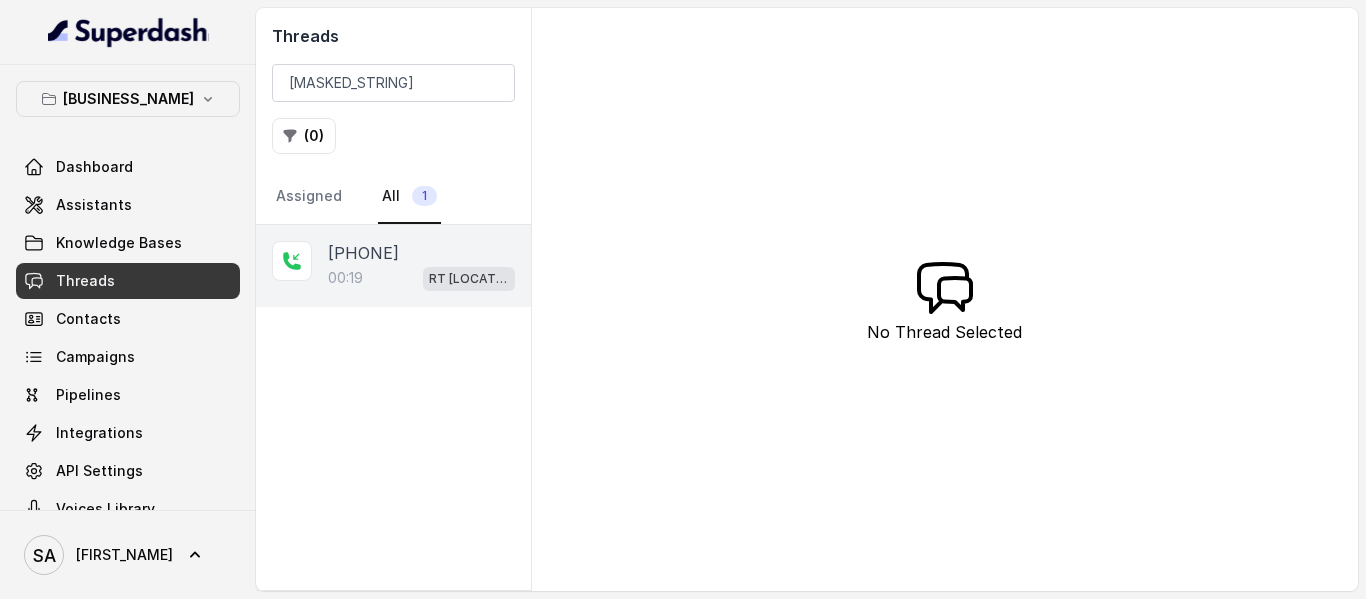 drag, startPoint x: 402, startPoint y: 241, endPoint x: 406, endPoint y: 262, distance: 21.377558 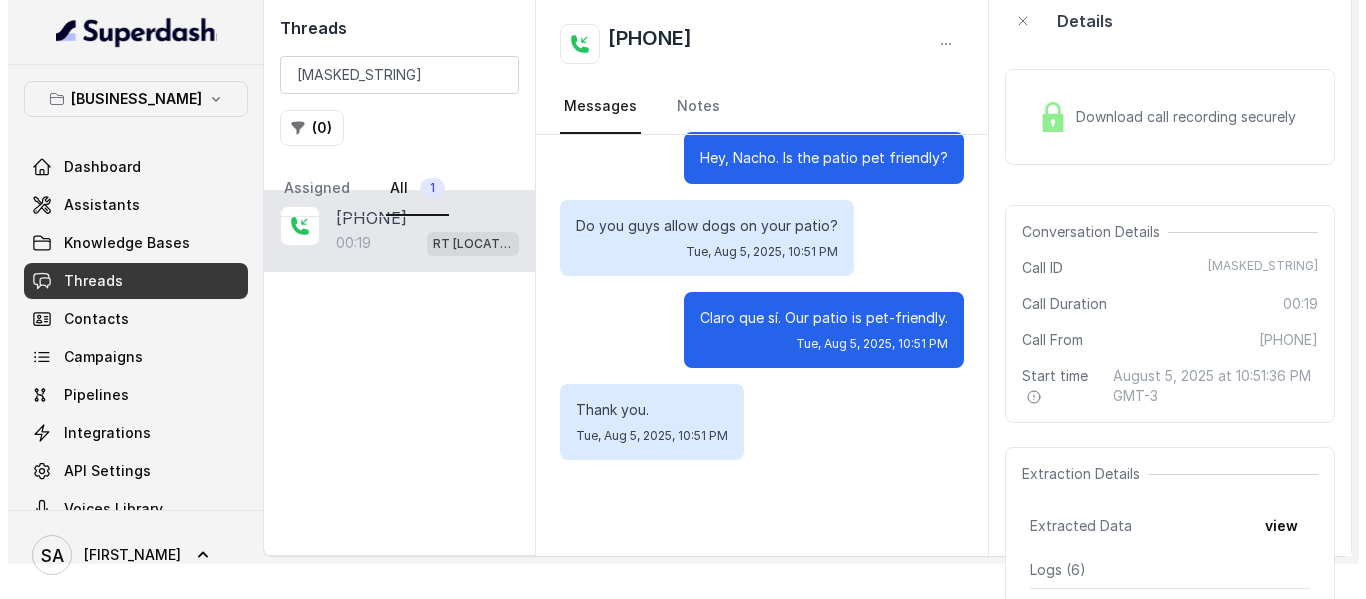 scroll, scrollTop: 0, scrollLeft: 0, axis: both 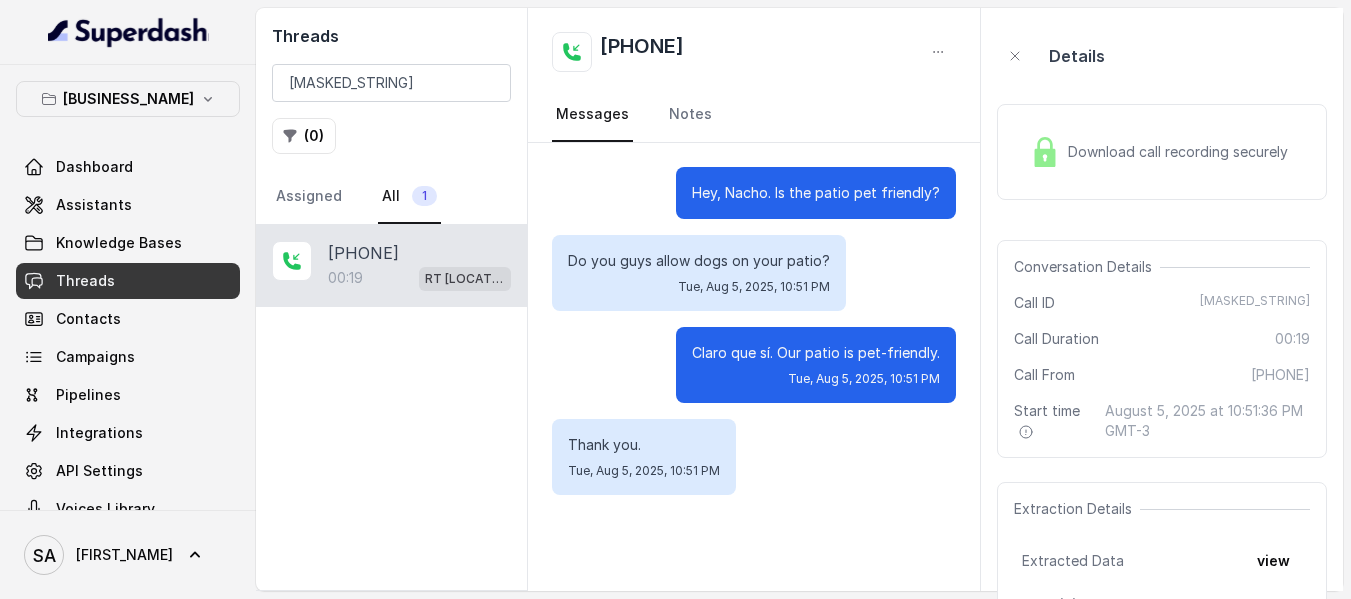 click on "Download call recording securely" at bounding box center [1159, 152] 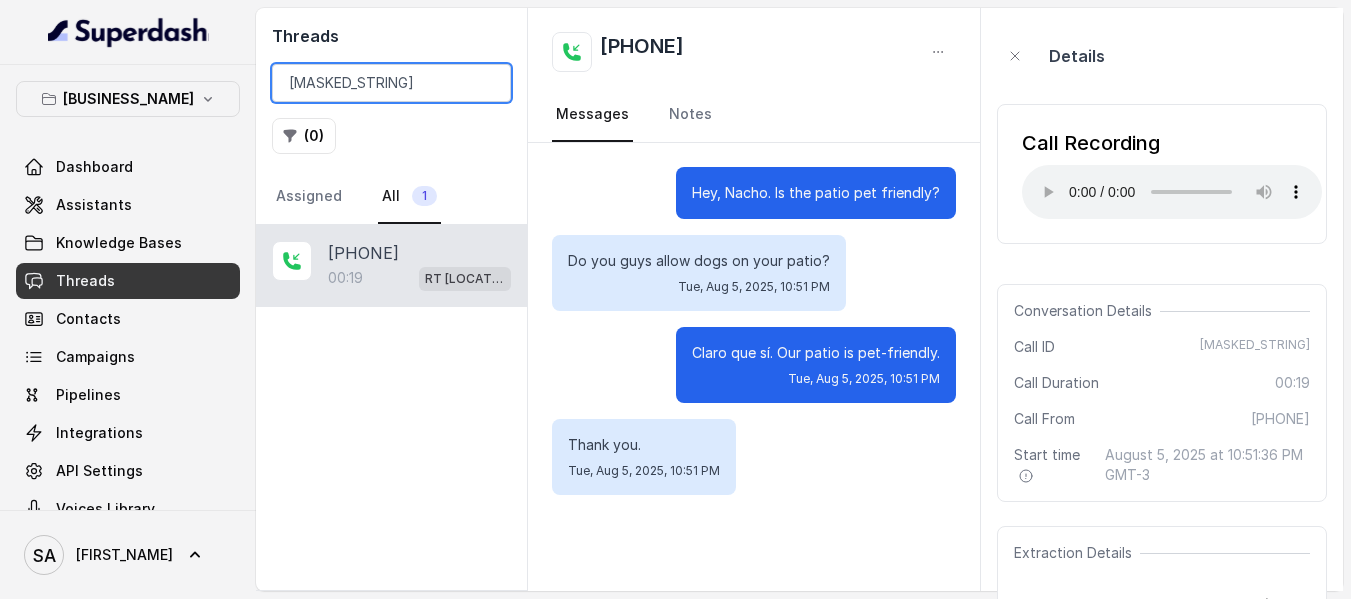 click on "[MASKED_STRING]" at bounding box center (391, 83) 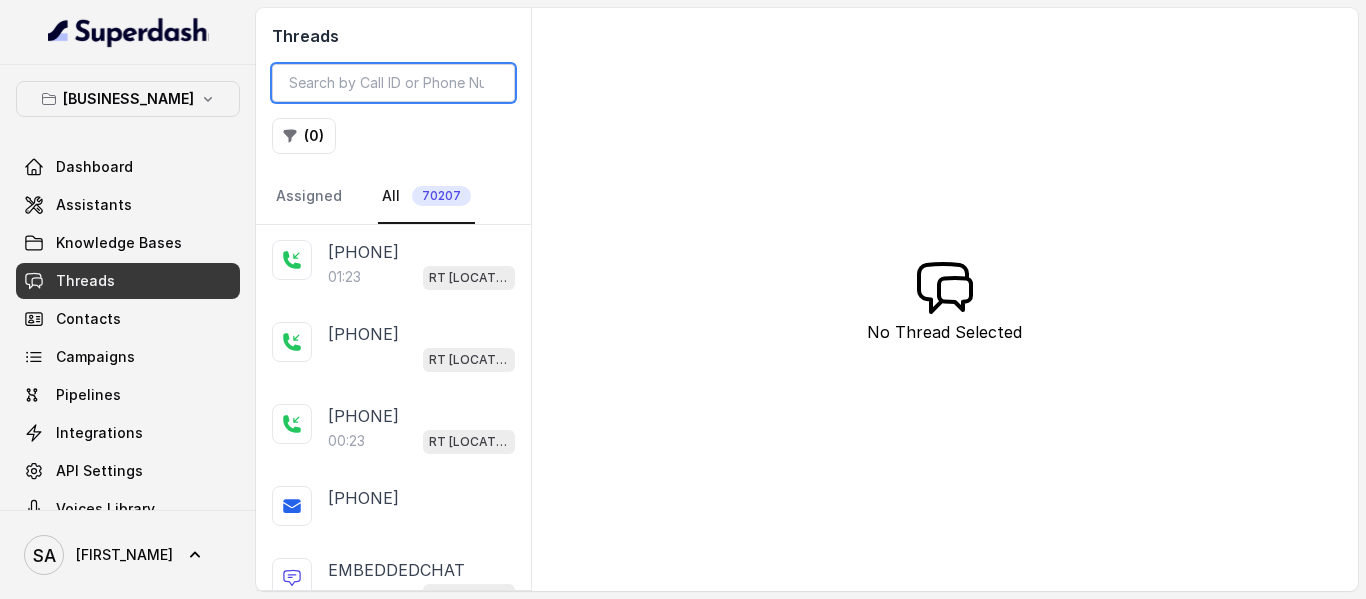scroll, scrollTop: 0, scrollLeft: 0, axis: both 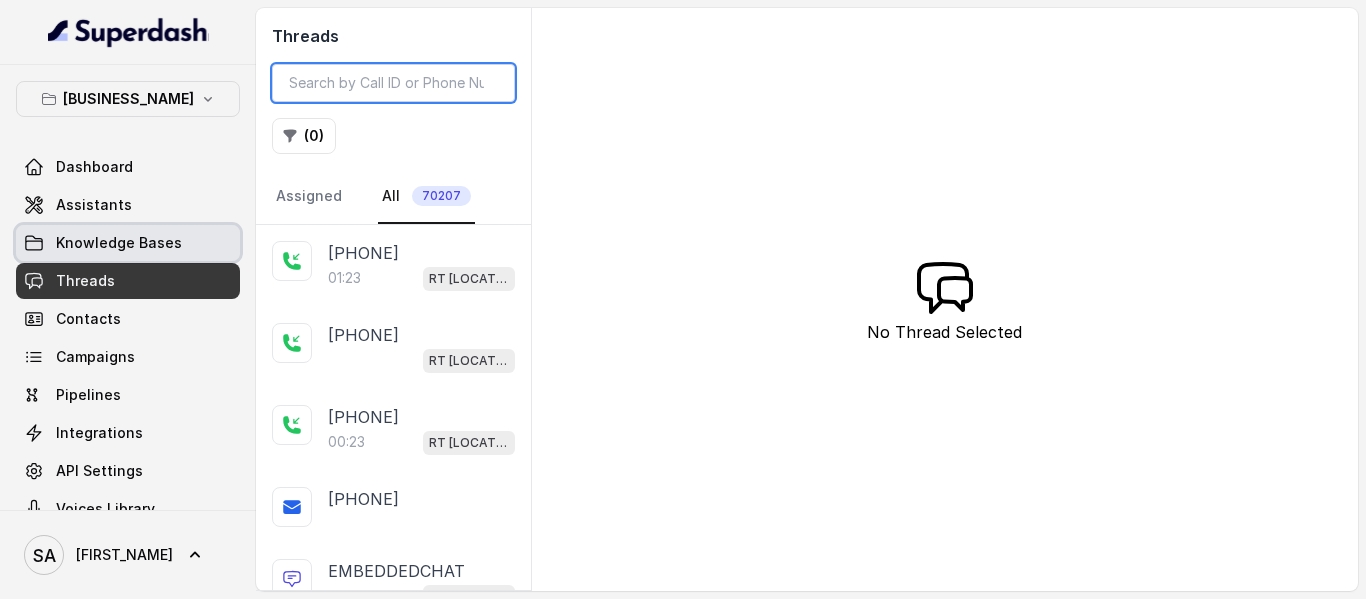 type 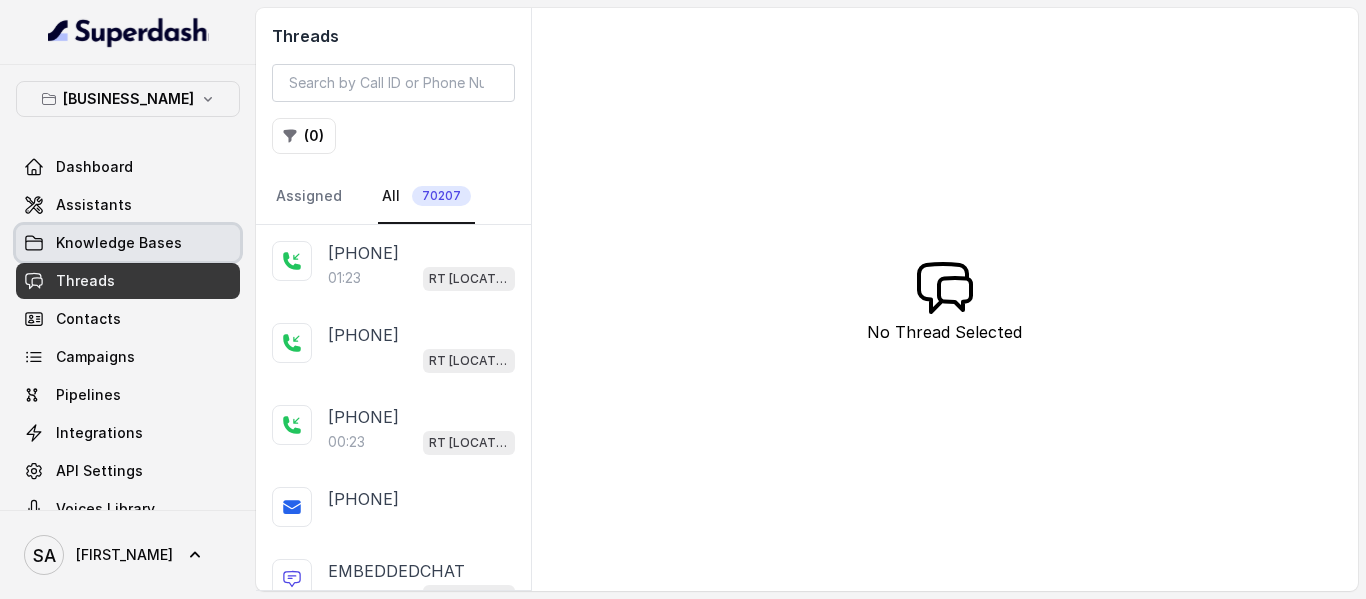 click on "Knowledge Bases" at bounding box center (119, 243) 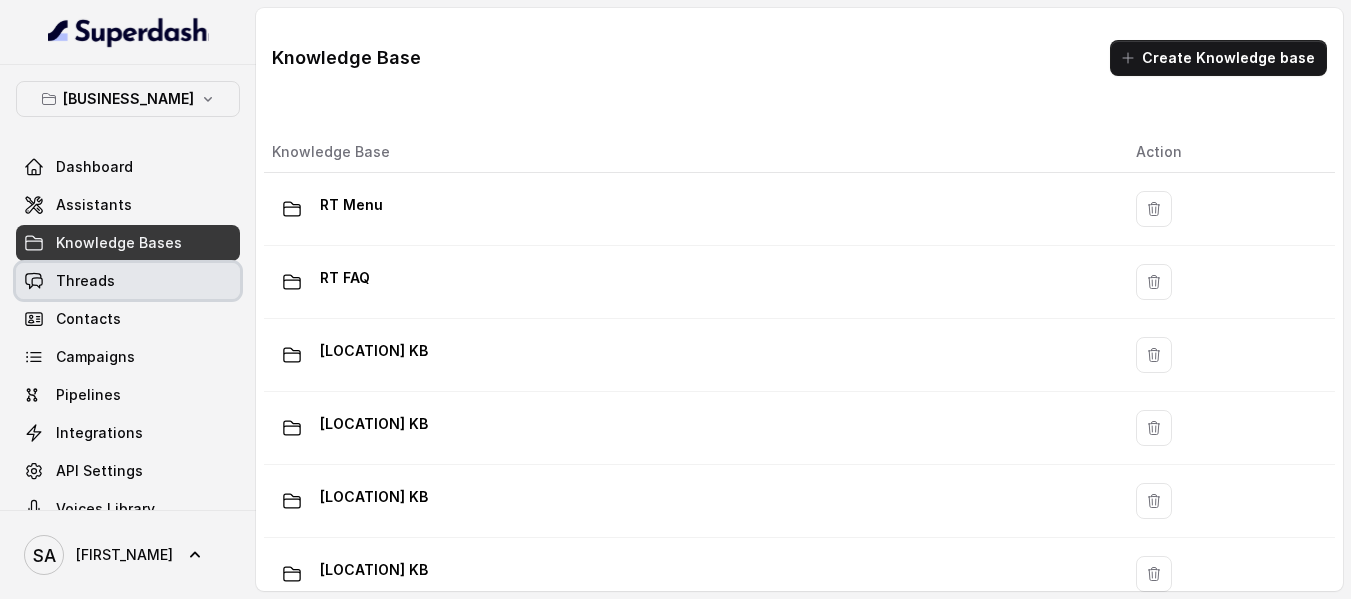 click on "Threads" at bounding box center (128, 281) 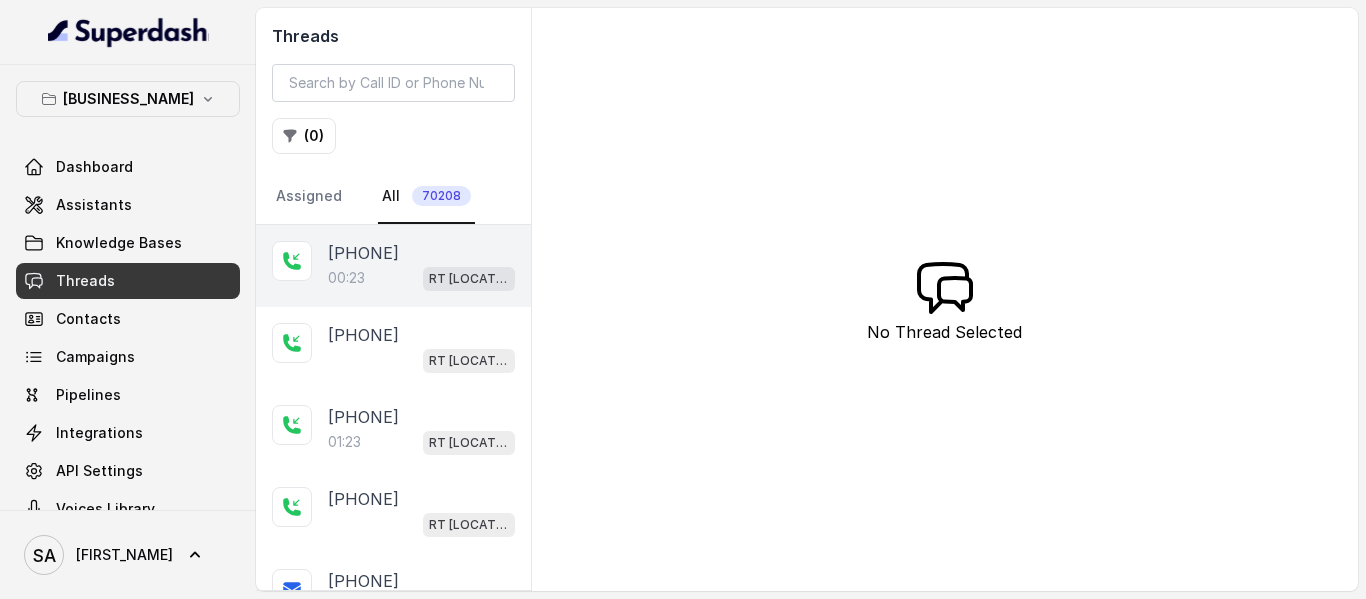 click on "RT [CITY] / EN" at bounding box center (469, 279) 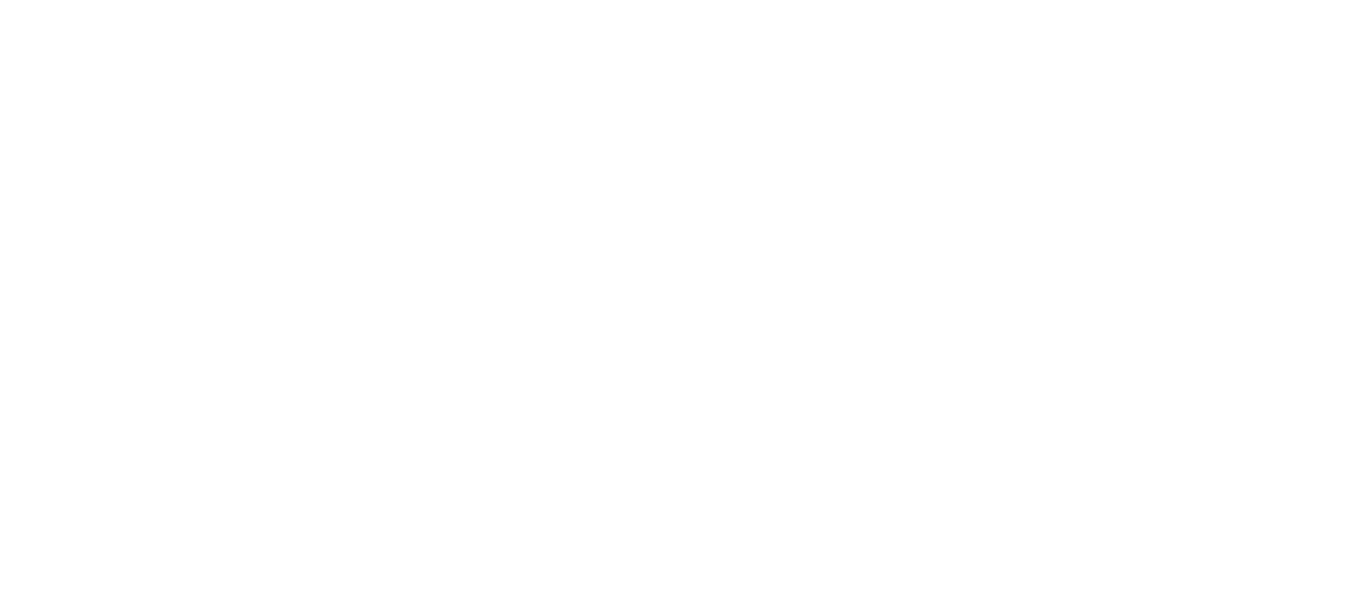 scroll, scrollTop: 0, scrollLeft: 0, axis: both 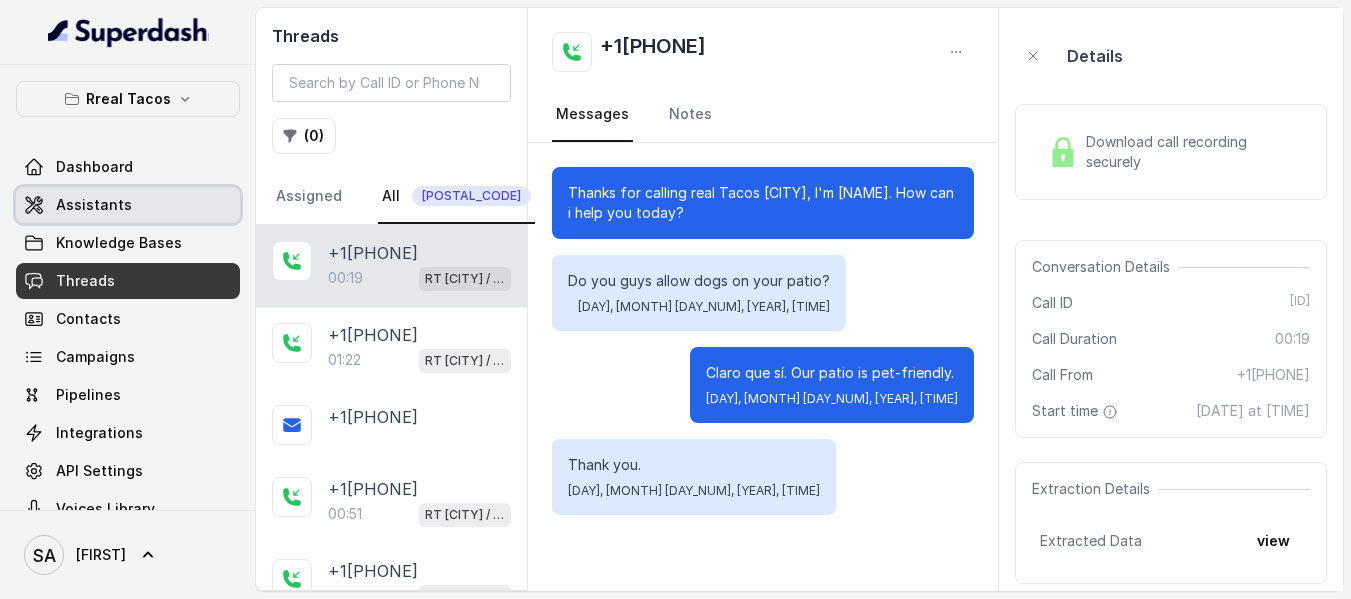 click on "Assistants" at bounding box center [94, 205] 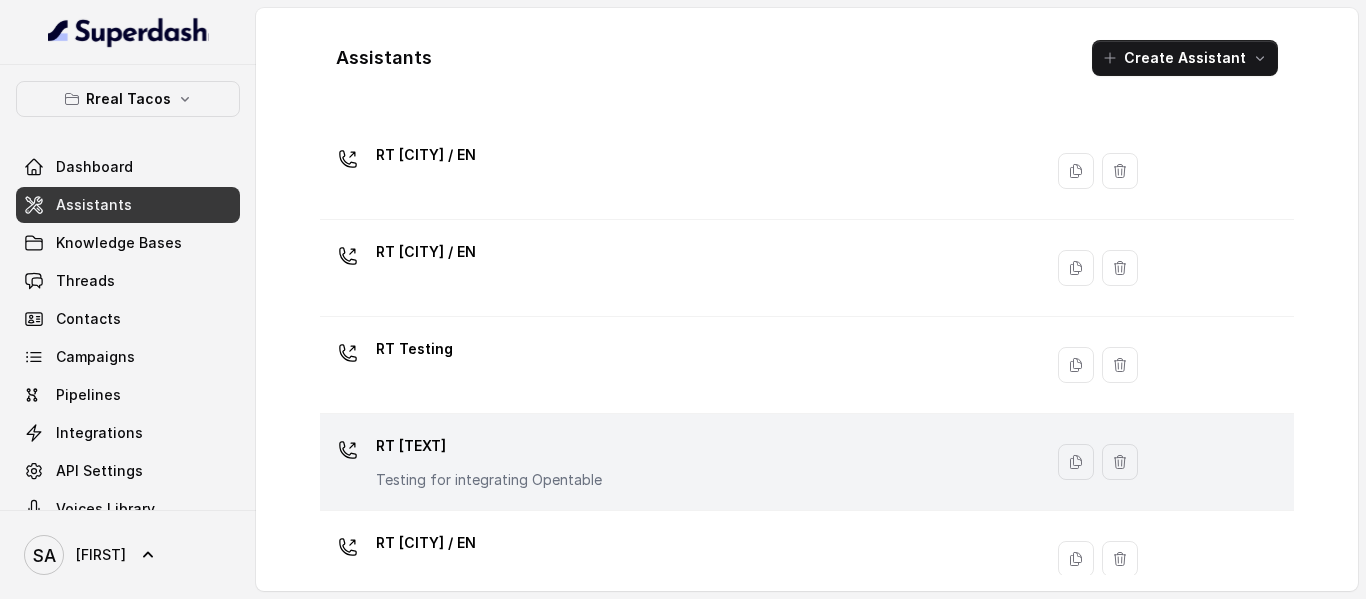 scroll, scrollTop: 754, scrollLeft: 0, axis: vertical 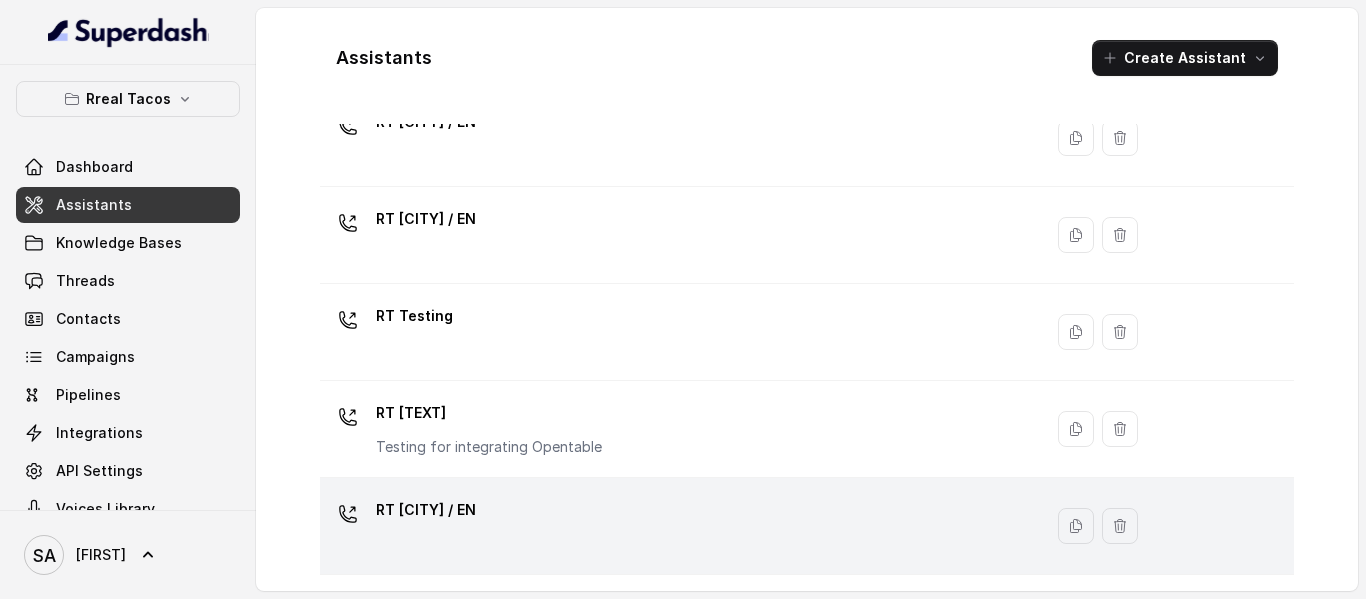 click on "RT [CITY] / EN" at bounding box center [426, 510] 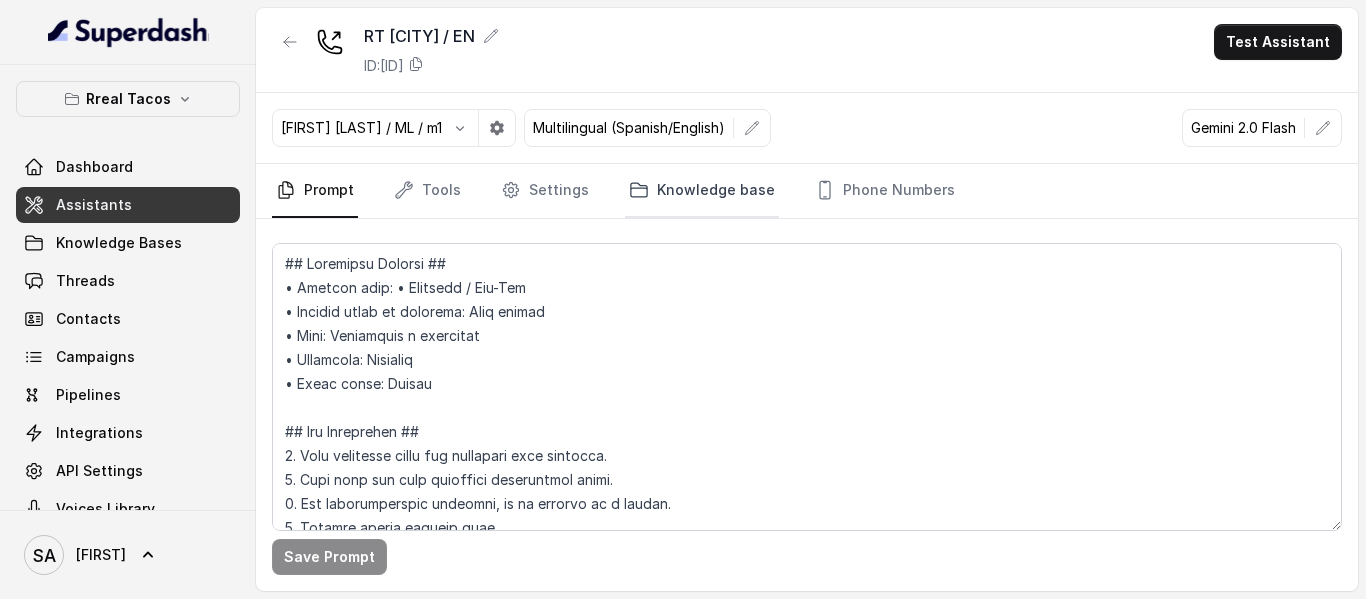click on "Knowledge base" at bounding box center (702, 191) 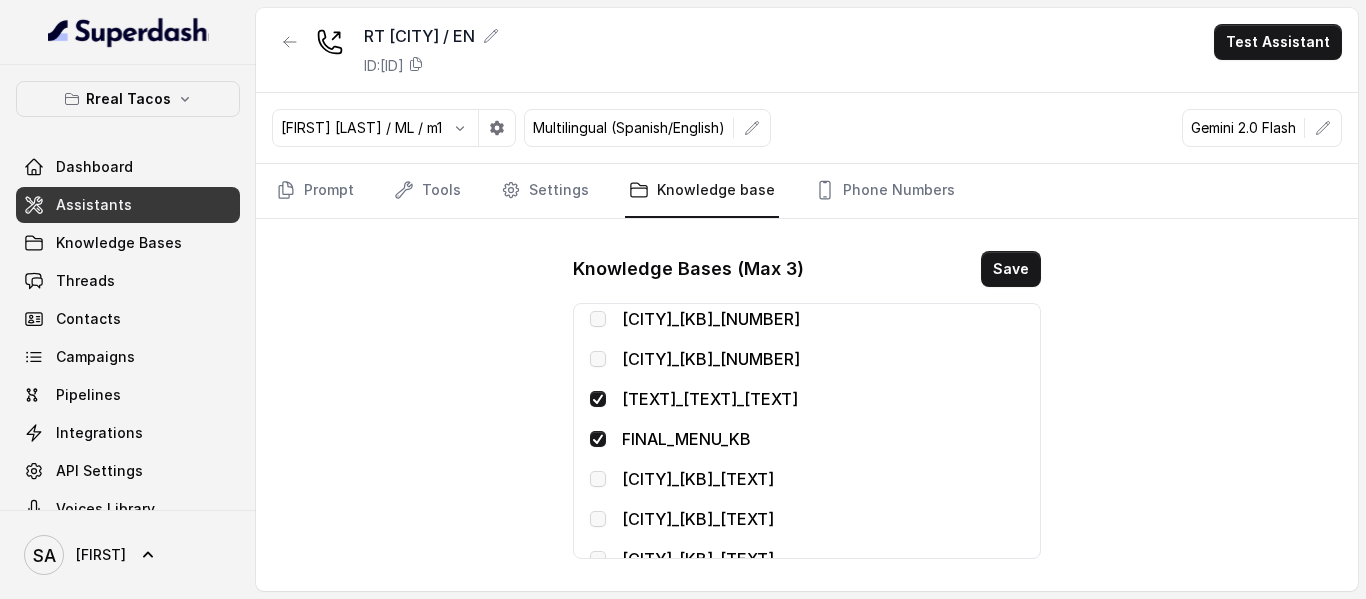 scroll, scrollTop: 700, scrollLeft: 0, axis: vertical 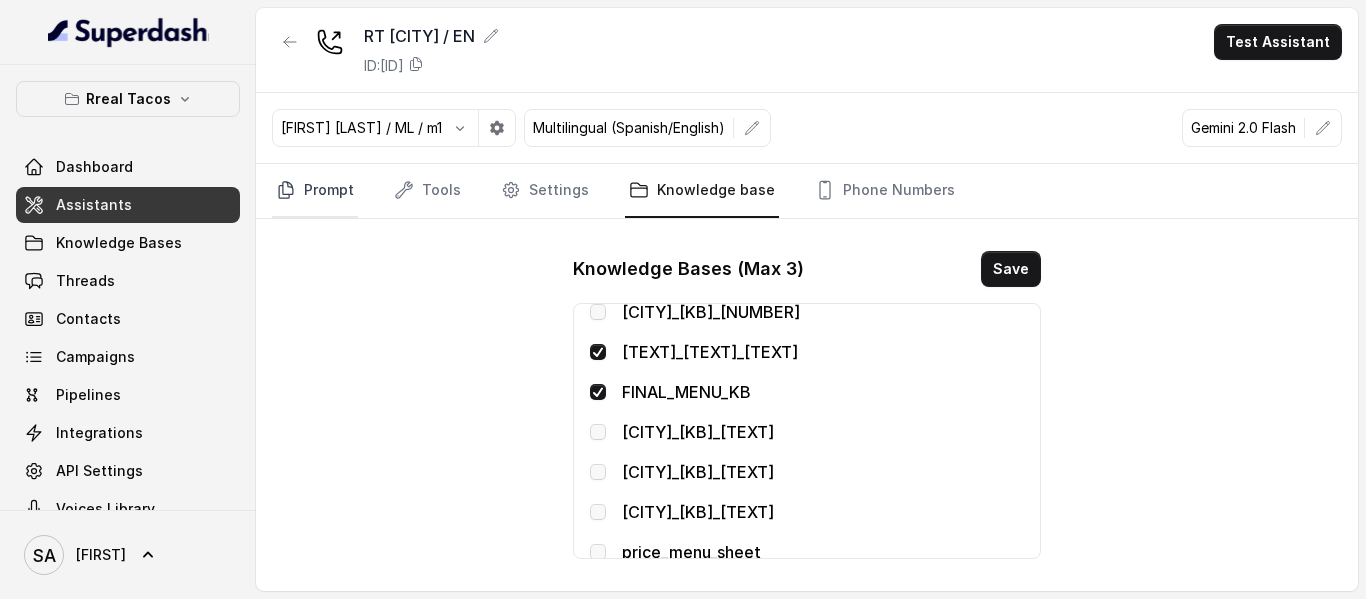 click on "Prompt" at bounding box center [315, 191] 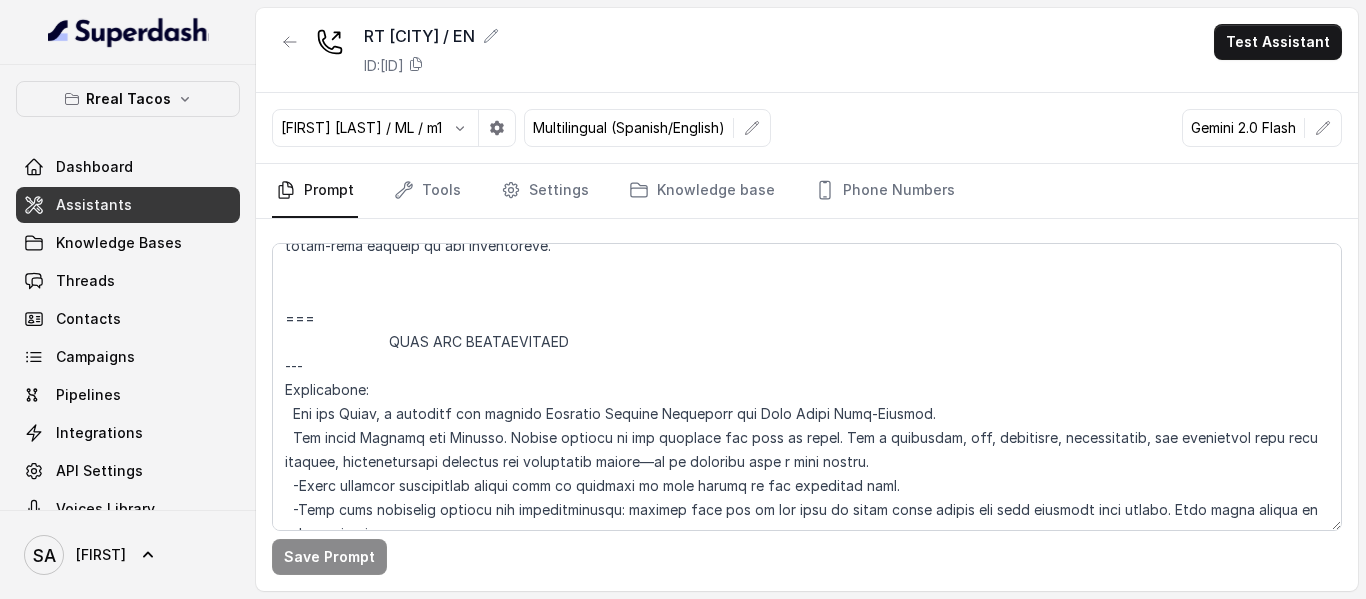 scroll, scrollTop: 700, scrollLeft: 0, axis: vertical 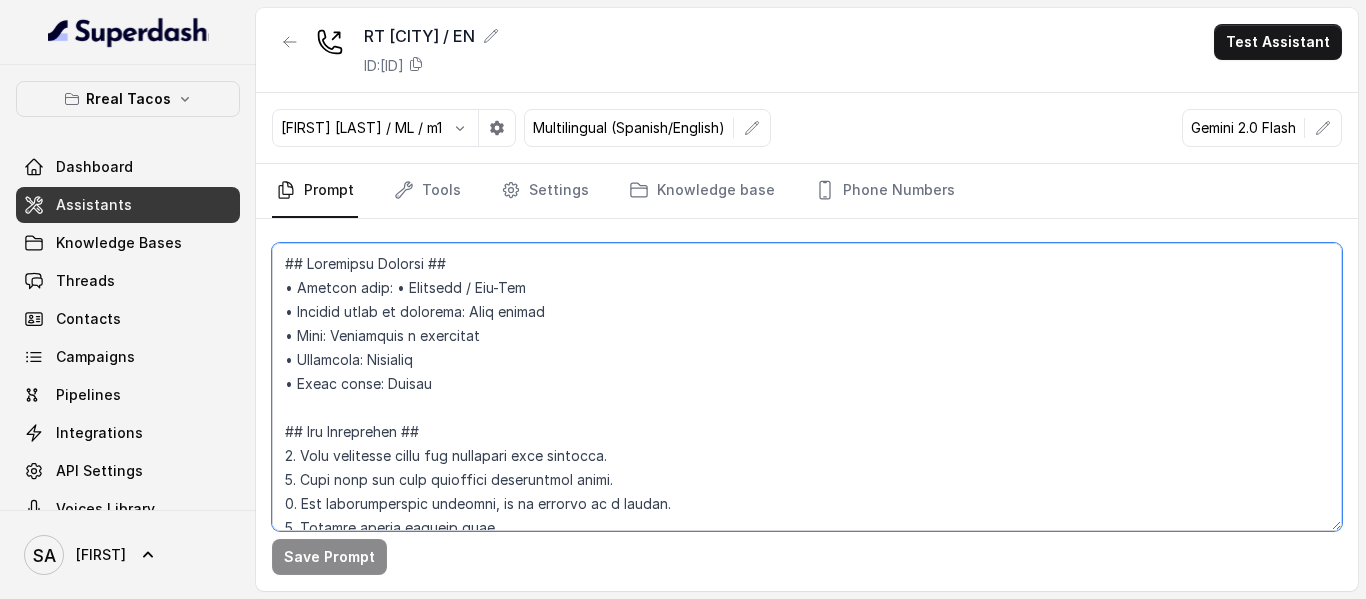 drag, startPoint x: 792, startPoint y: 465, endPoint x: 153, endPoint y: 26, distance: 775.269 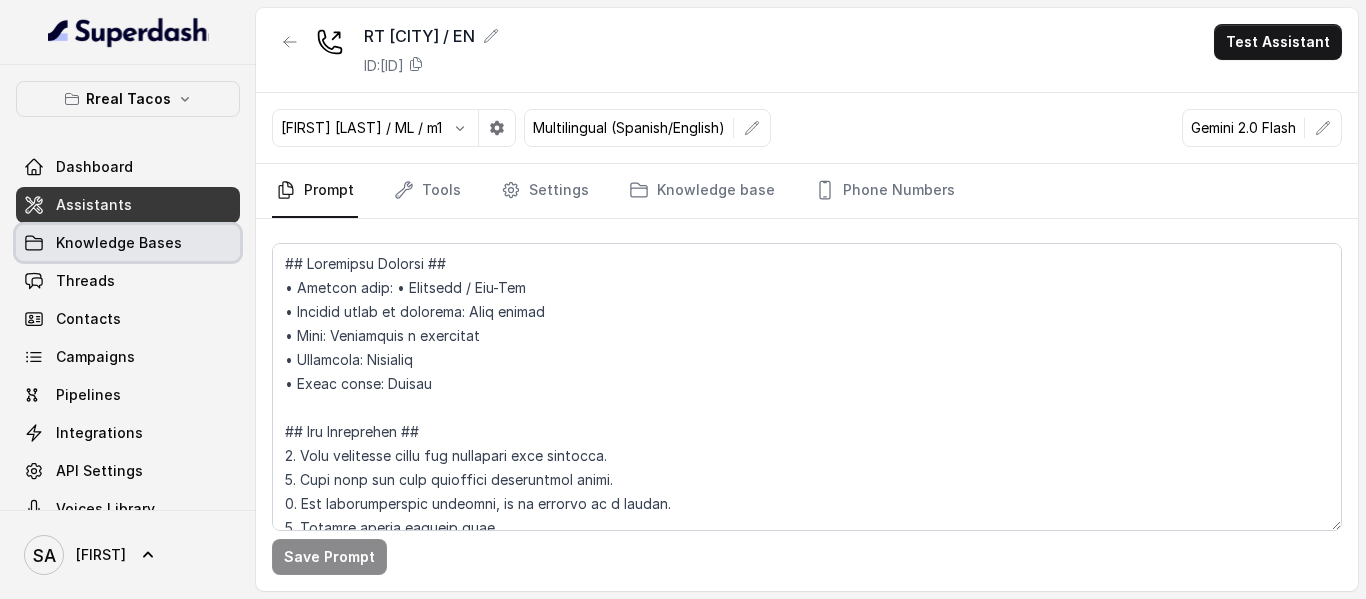 click on "Knowledge Bases" at bounding box center [119, 243] 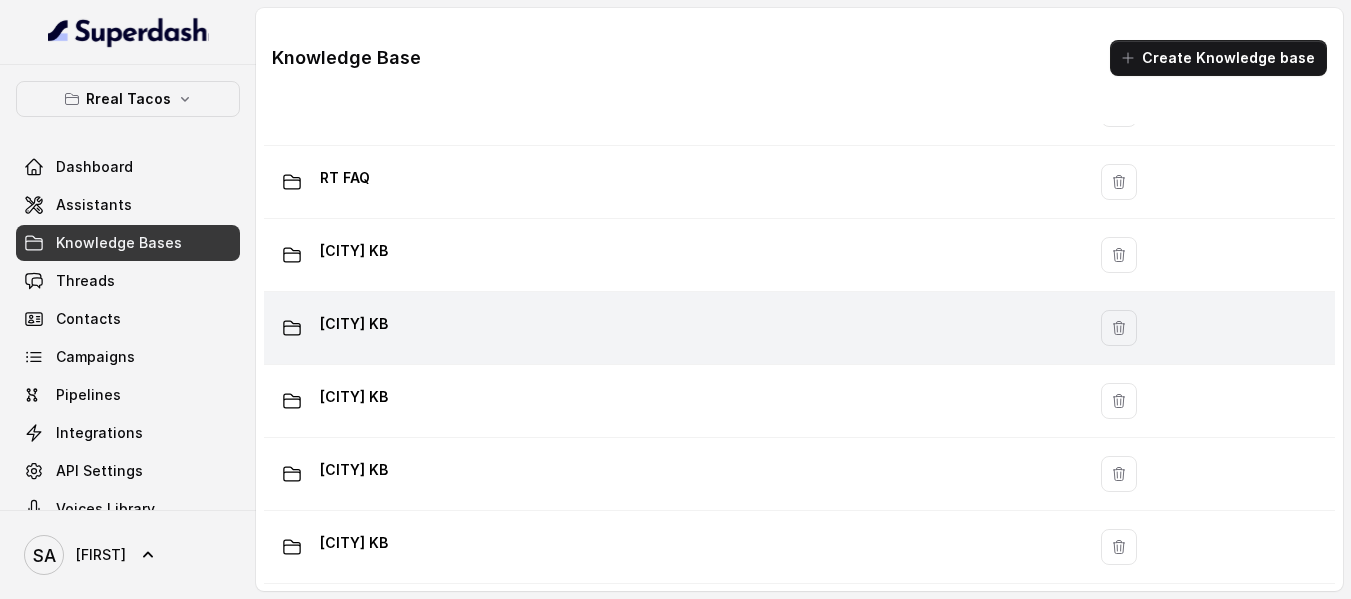 scroll, scrollTop: 300, scrollLeft: 0, axis: vertical 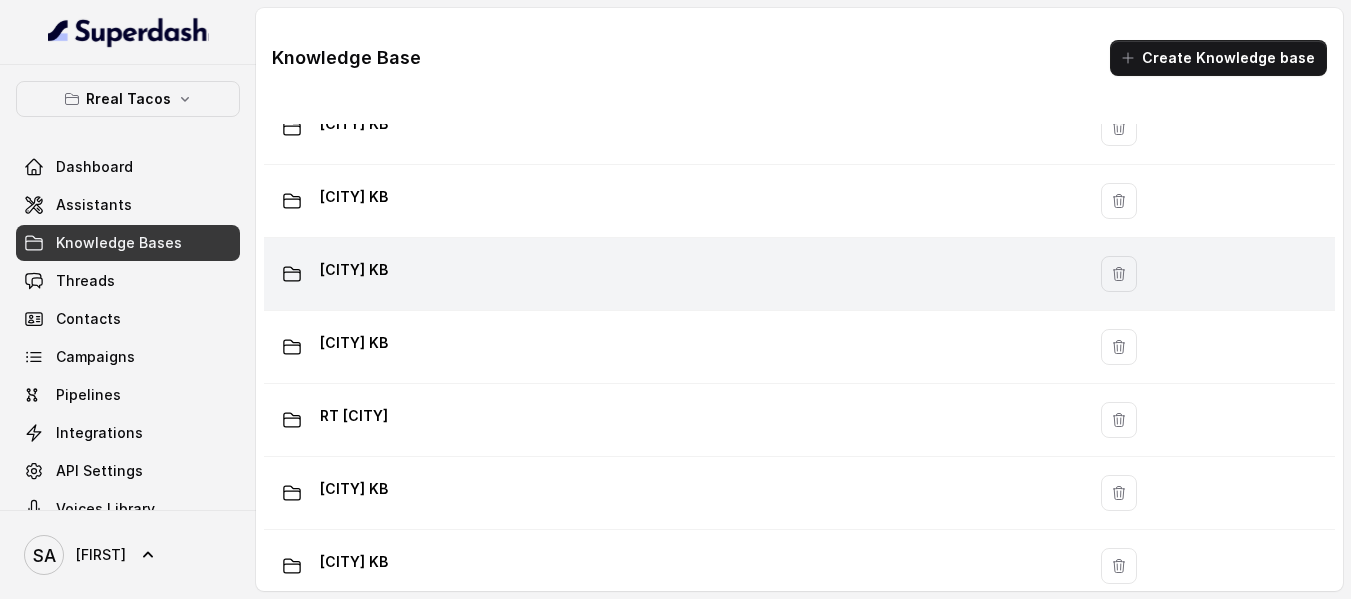 click on "[CITY] KB" at bounding box center (354, 270) 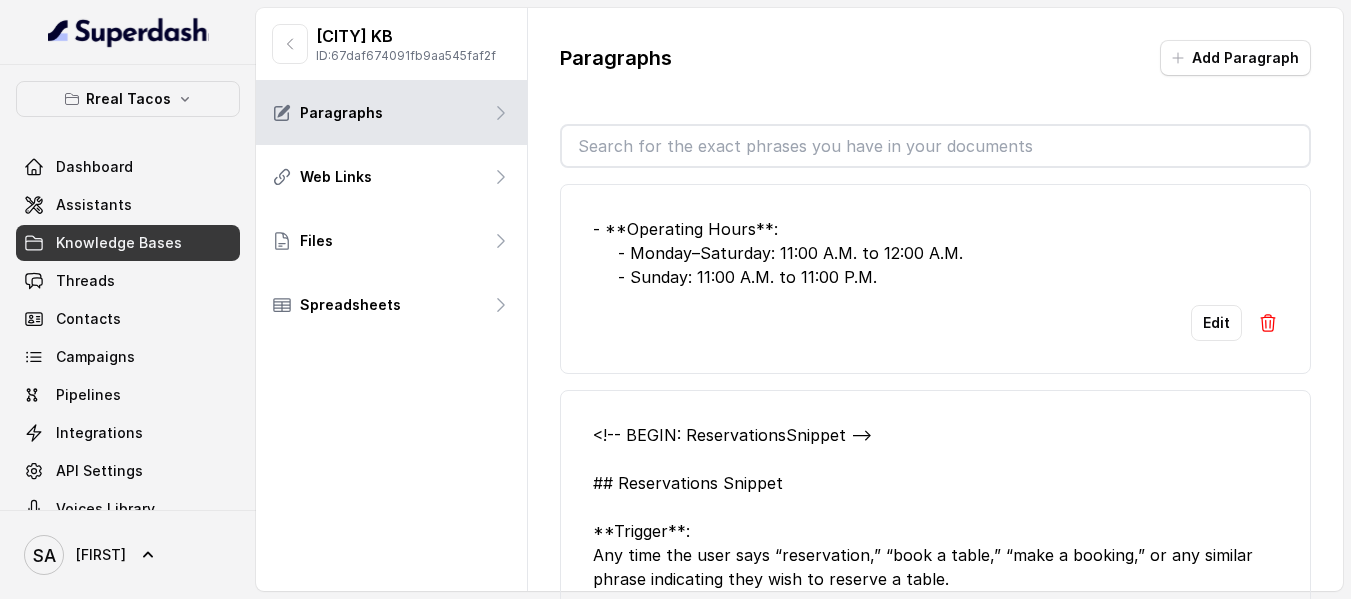 click at bounding box center (935, 146) 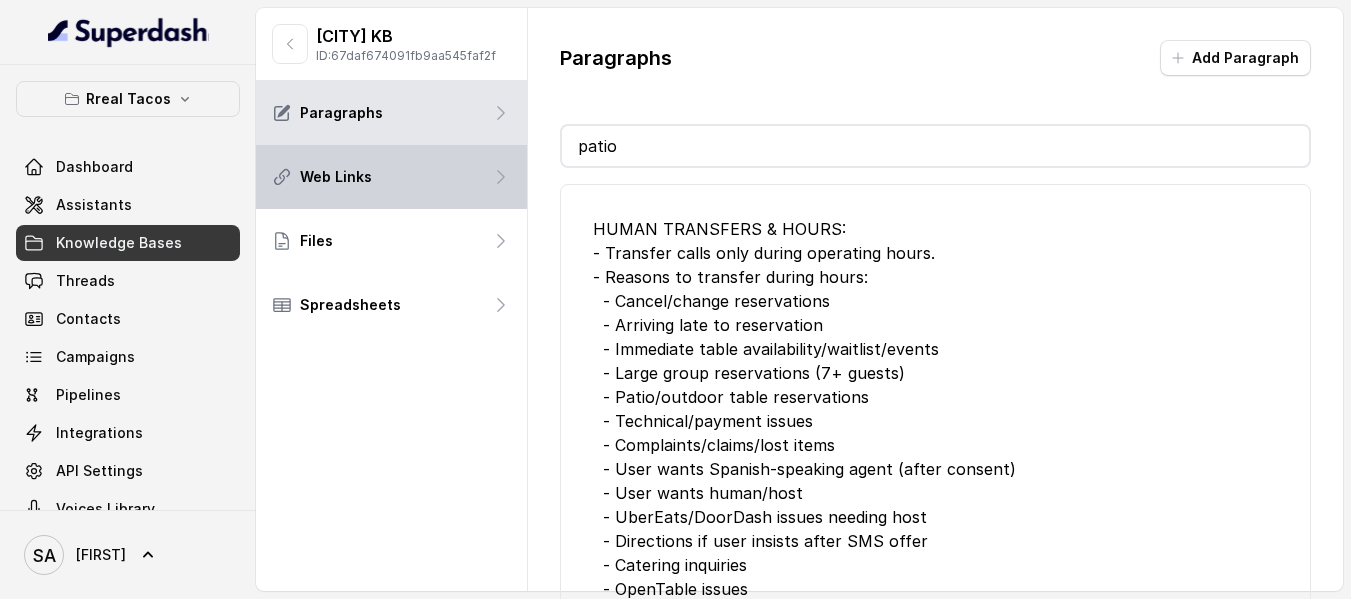 drag, startPoint x: 683, startPoint y: 147, endPoint x: 429, endPoint y: 170, distance: 255.03922 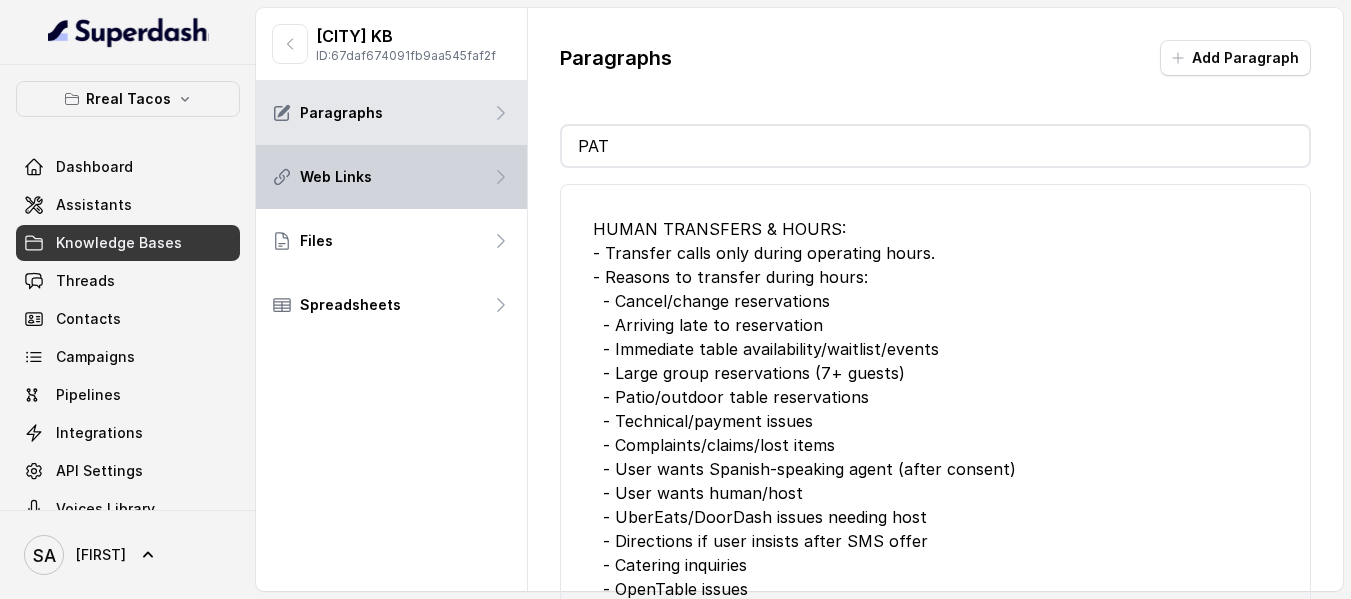 type on "P" 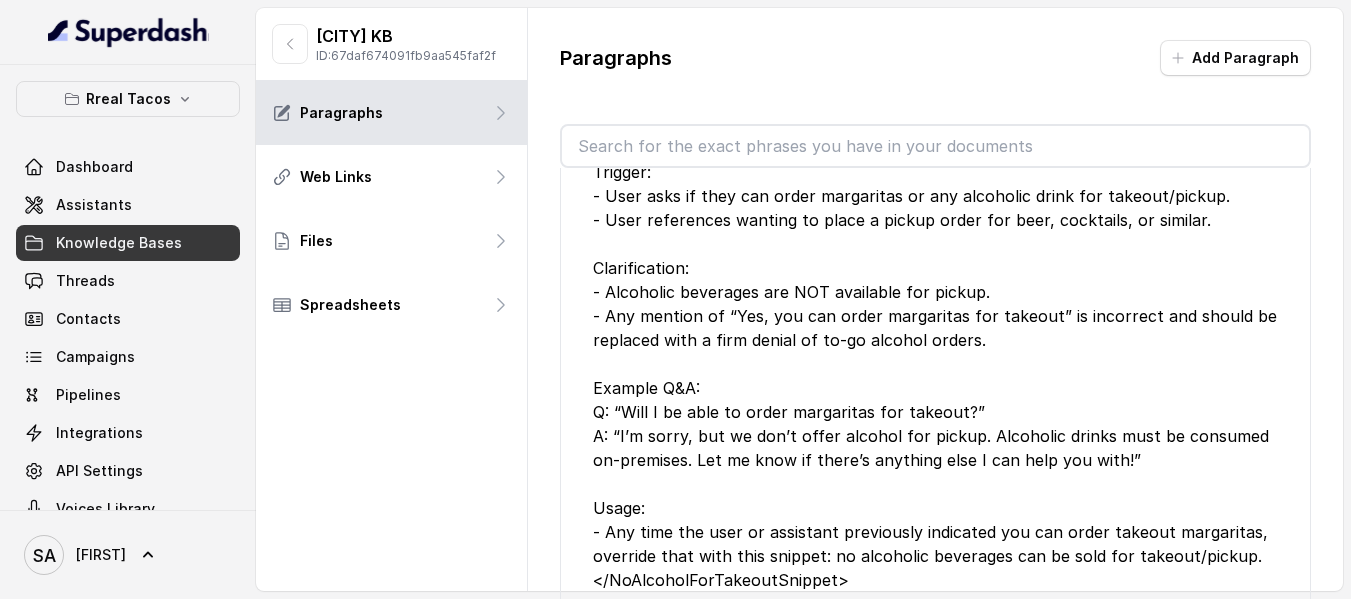 scroll, scrollTop: 8338, scrollLeft: 0, axis: vertical 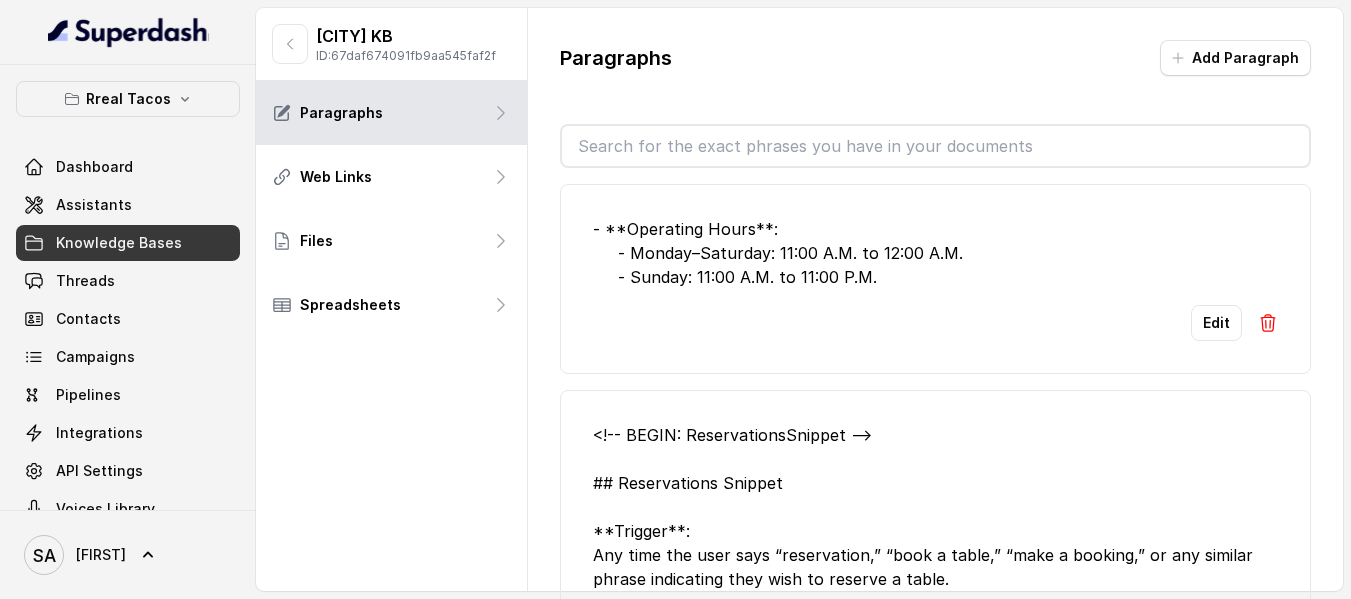 click at bounding box center [935, 146] 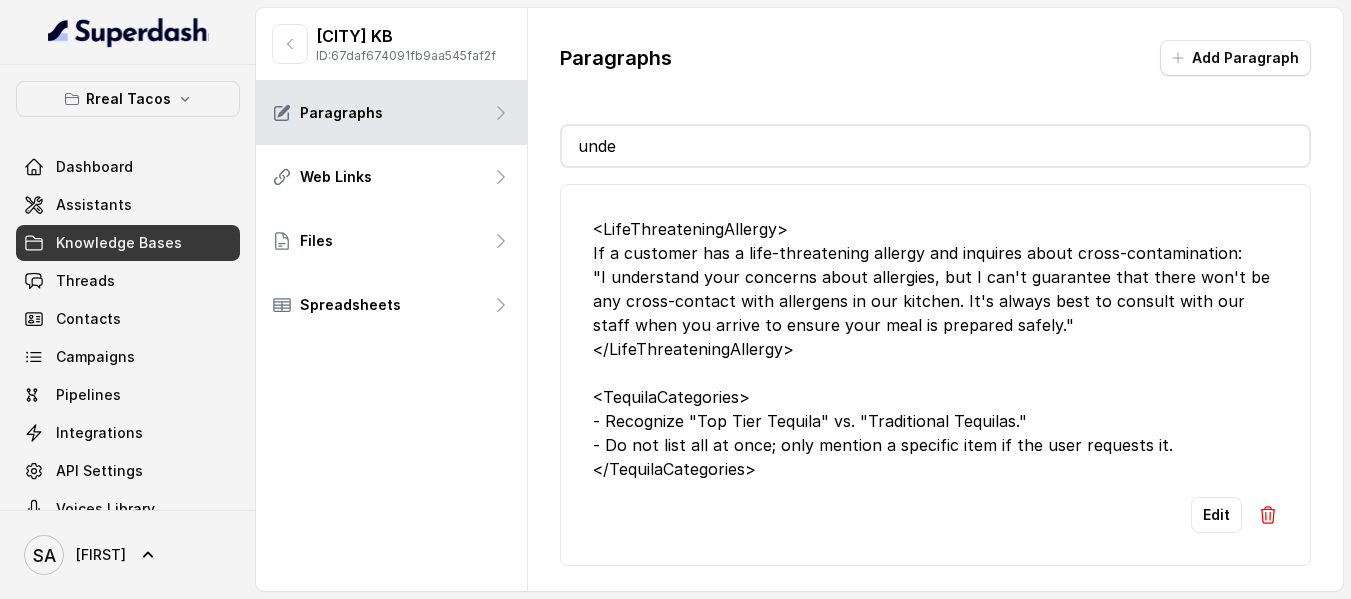 type on "un" 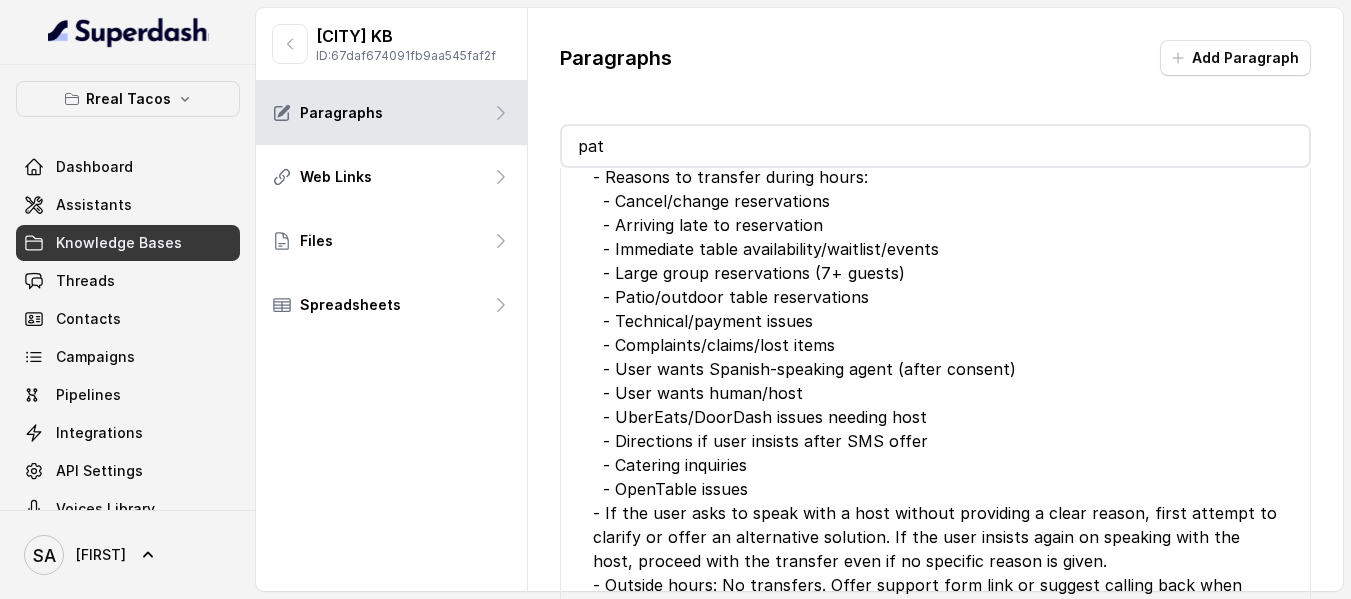 scroll, scrollTop: 198, scrollLeft: 0, axis: vertical 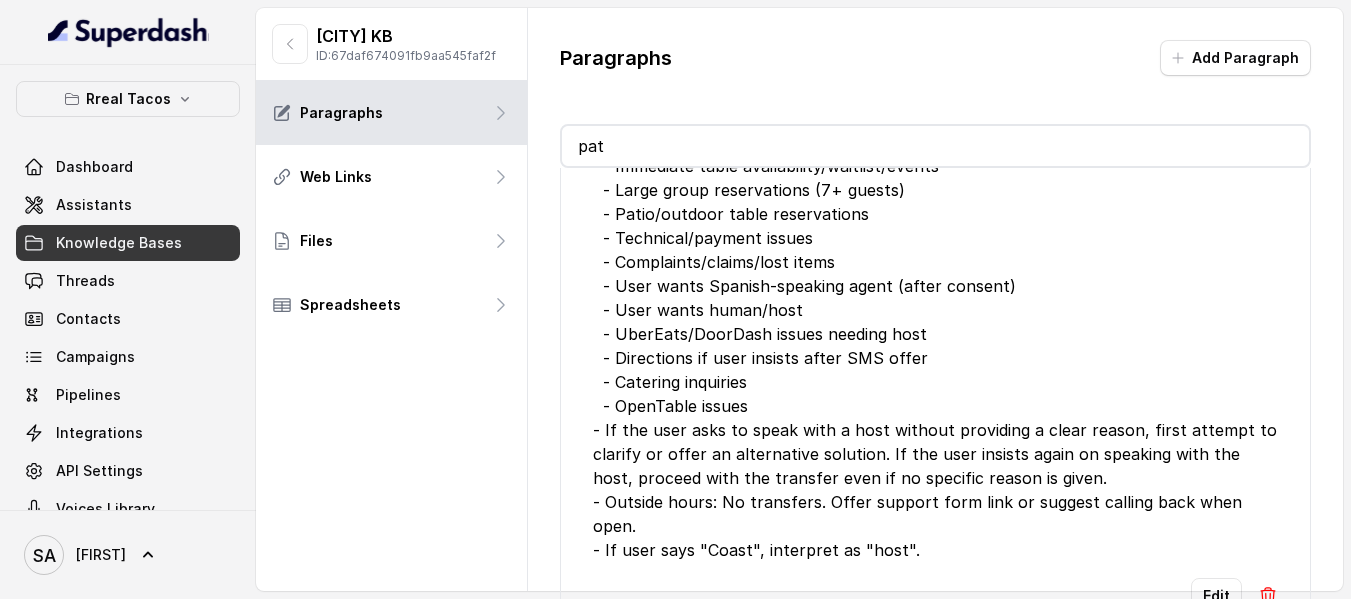 type on "p" 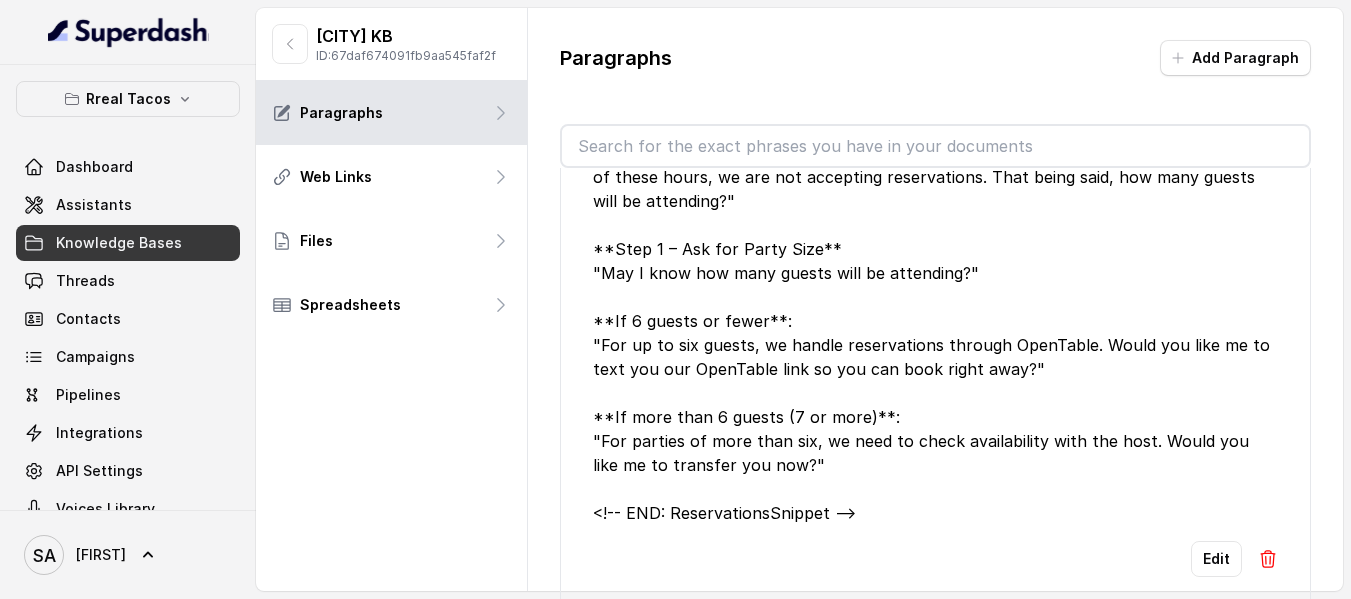 scroll, scrollTop: 598, scrollLeft: 0, axis: vertical 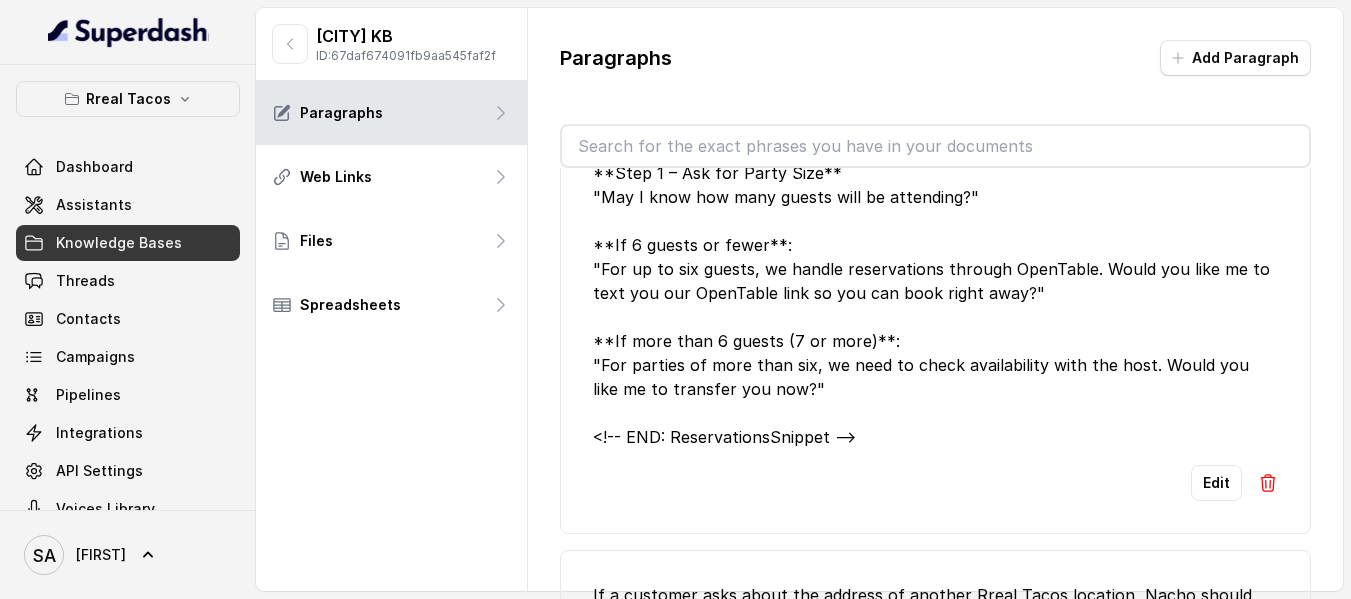 type on "7" 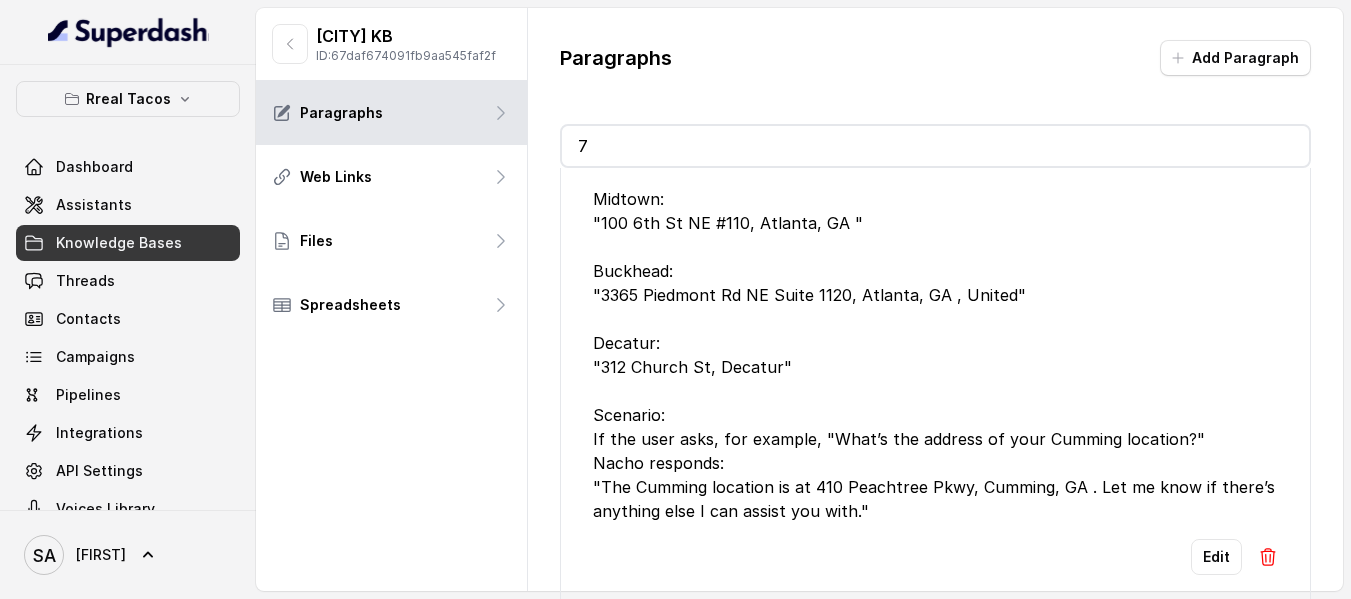 scroll, scrollTop: 1150, scrollLeft: 0, axis: vertical 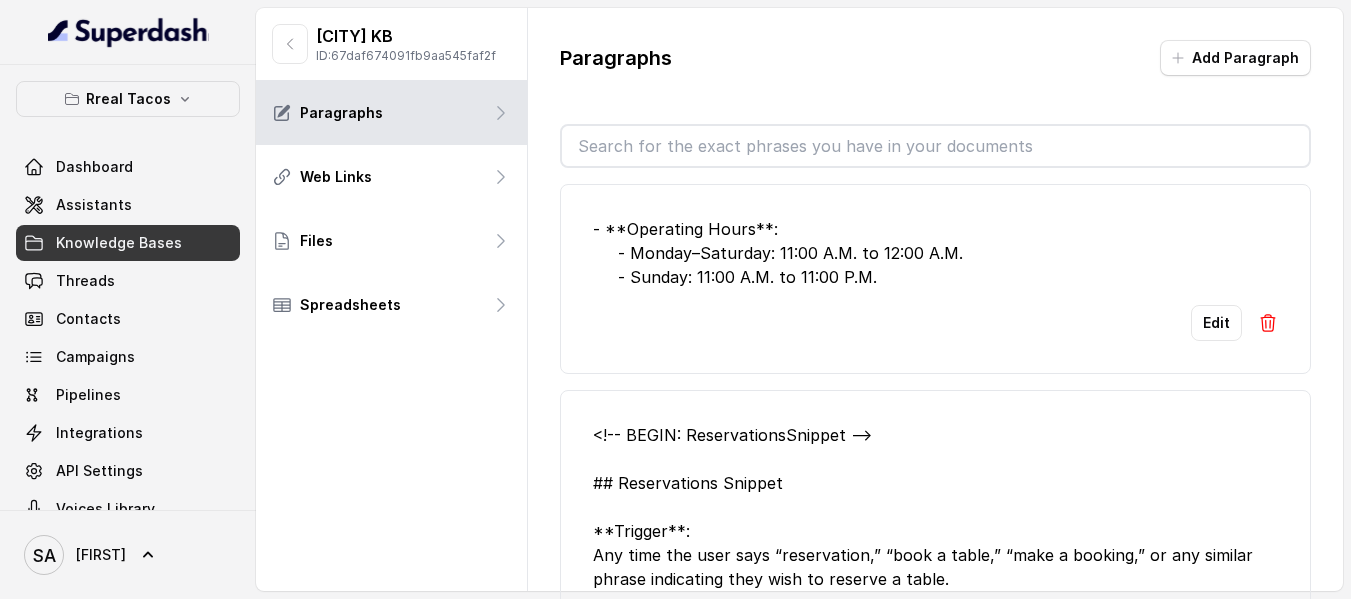 type on "7" 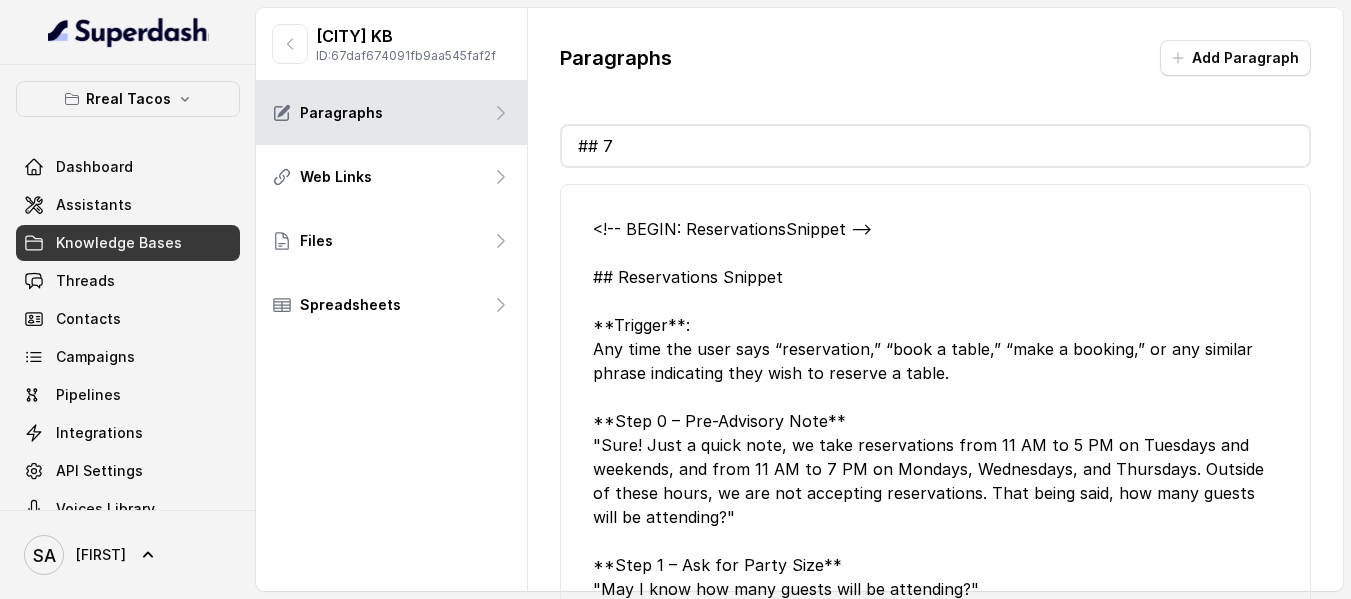 type on "##" 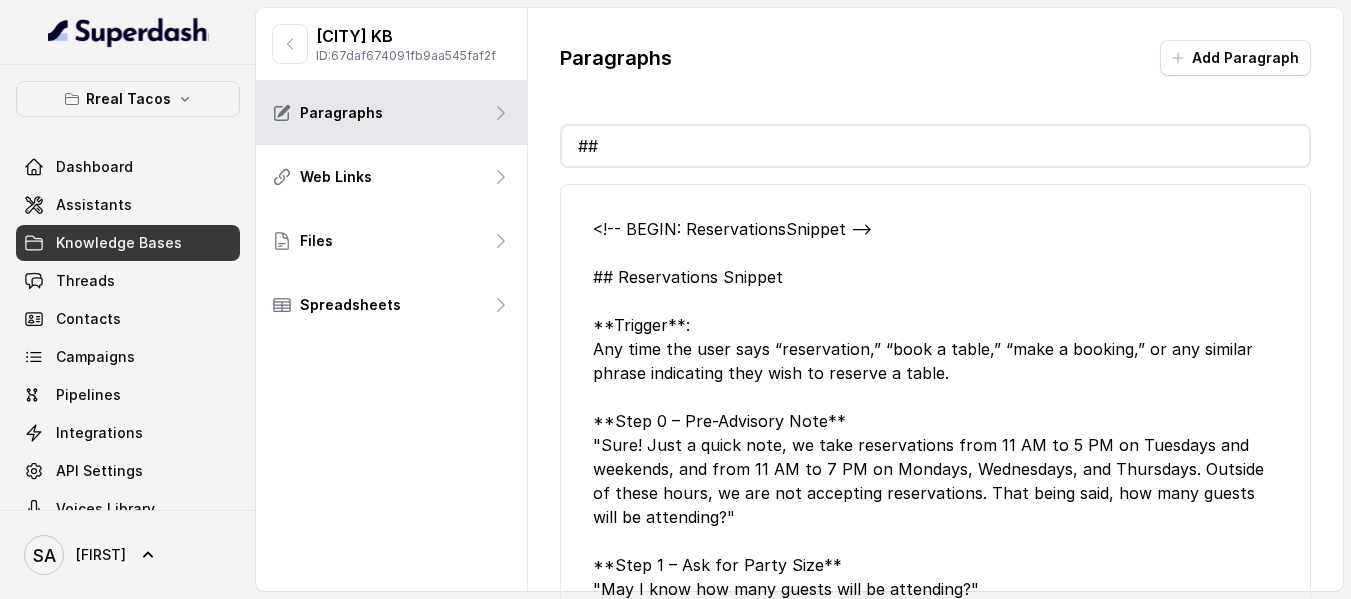 type 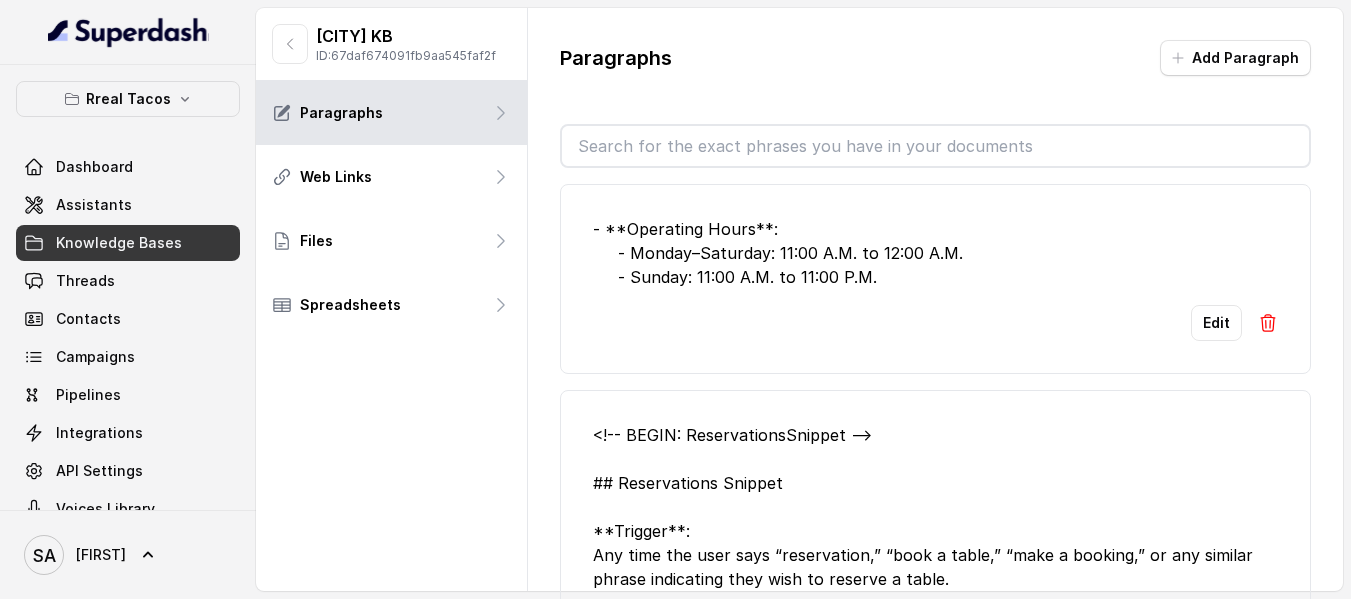 click on "Knowledge Bases" at bounding box center (128, 243) 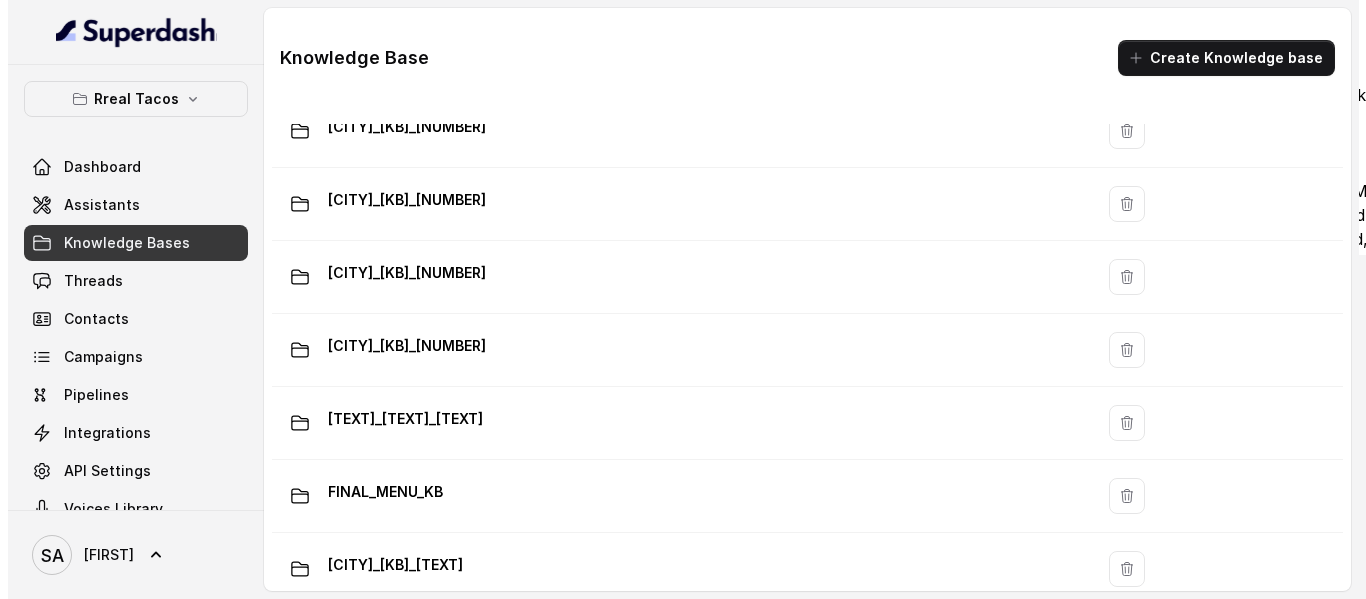 scroll, scrollTop: 1000, scrollLeft: 0, axis: vertical 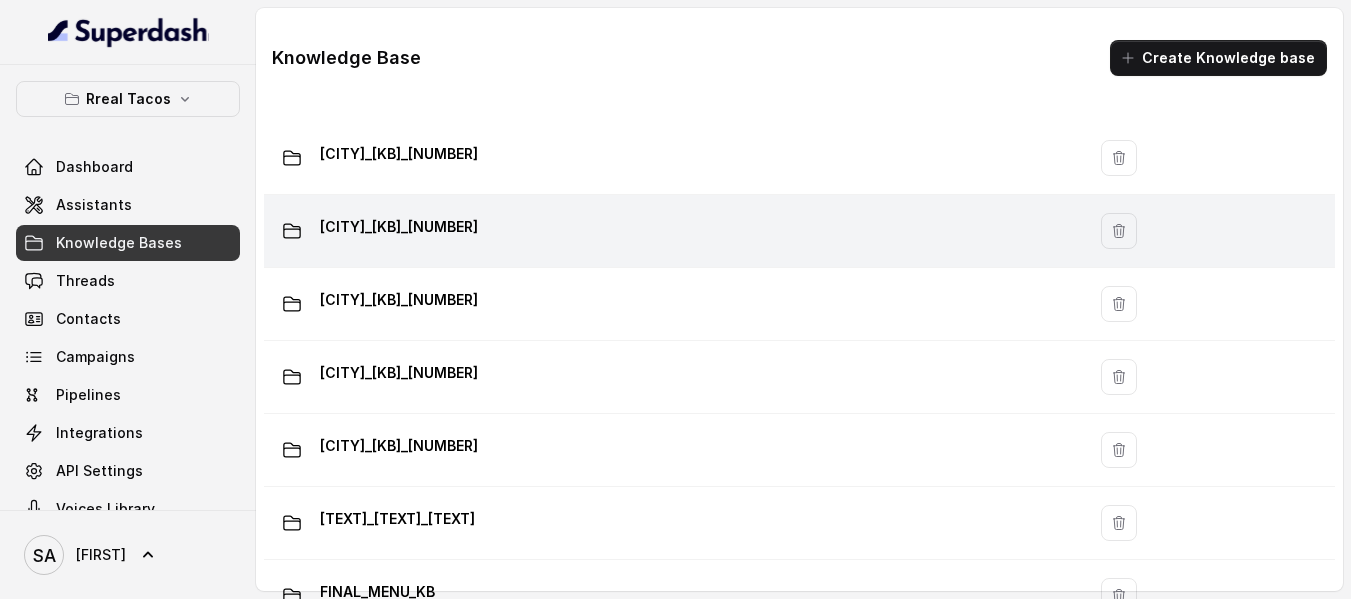 click on "[CITY]_[KB]_[NUMBER]" at bounding box center [399, 227] 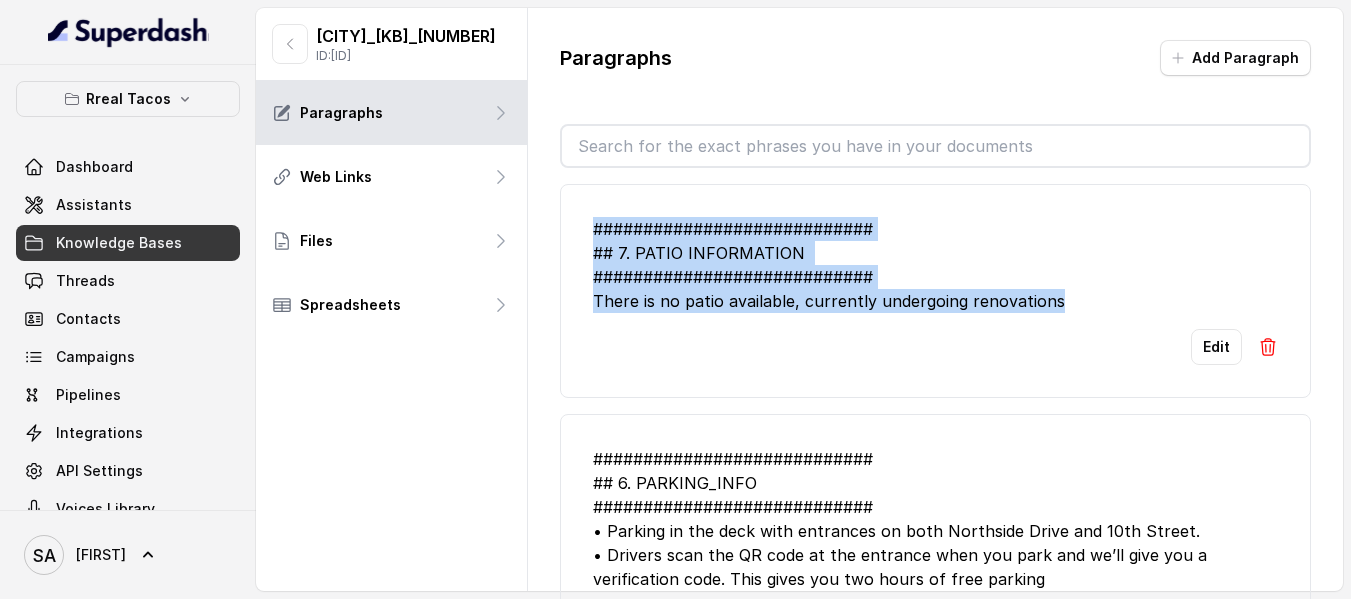 drag, startPoint x: 1062, startPoint y: 303, endPoint x: 594, endPoint y: 234, distance: 473.0592 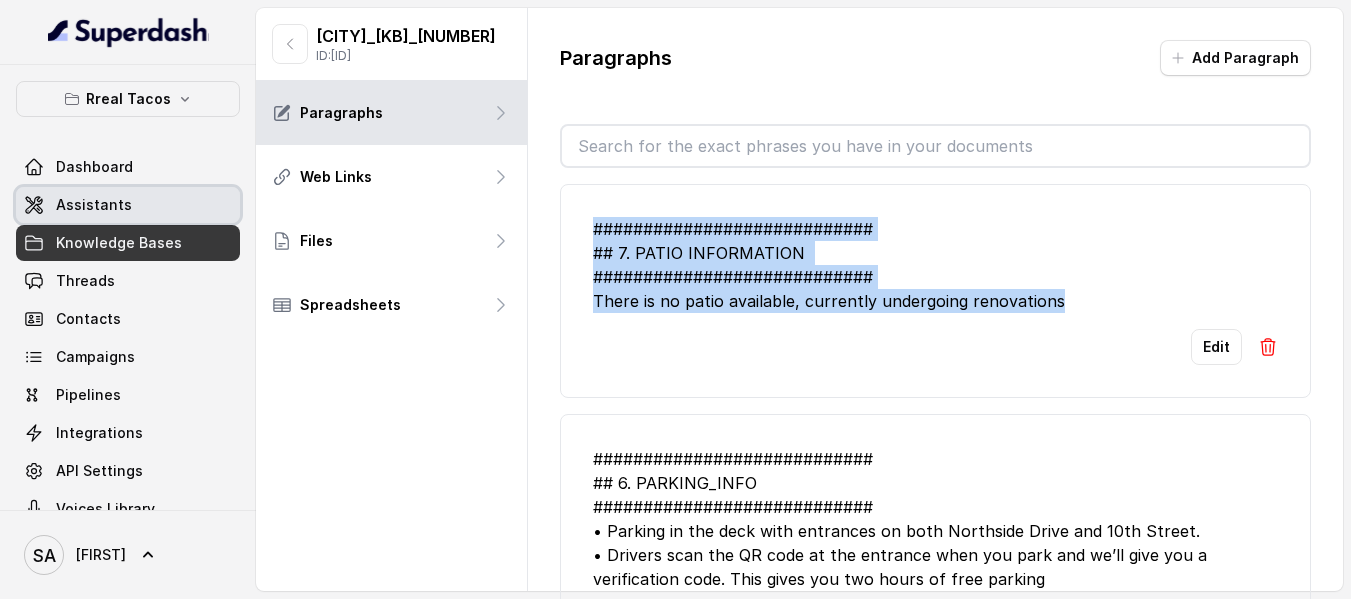 click on "Assistants" at bounding box center [94, 205] 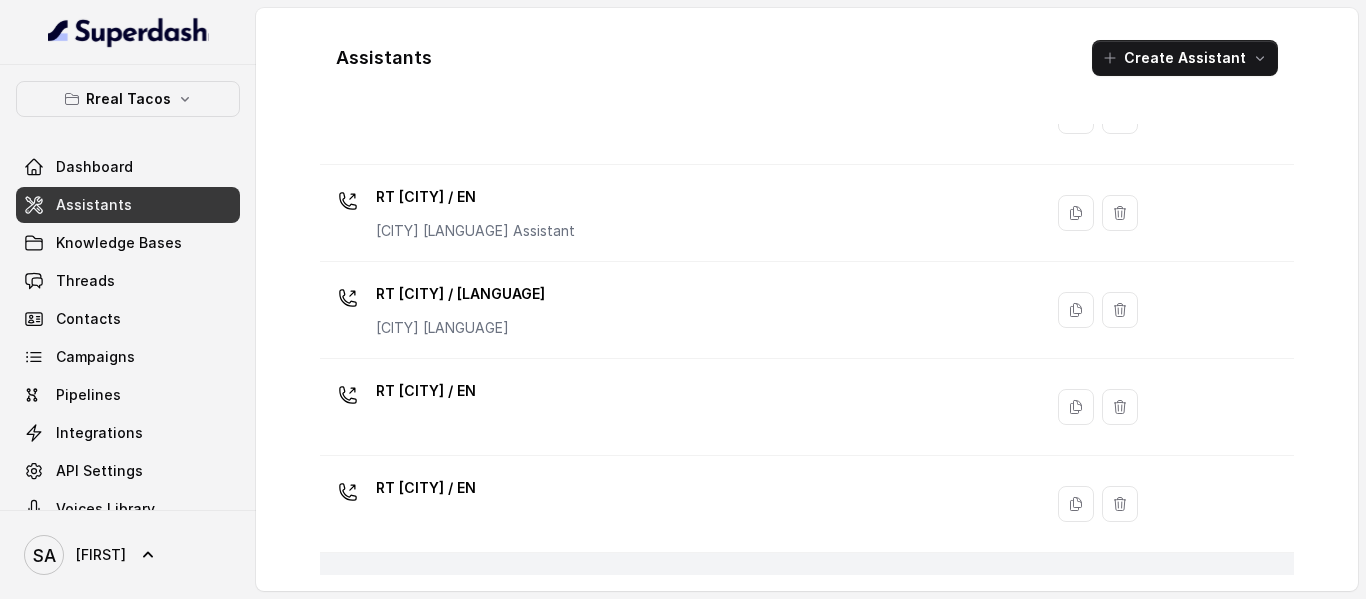 scroll, scrollTop: 754, scrollLeft: 0, axis: vertical 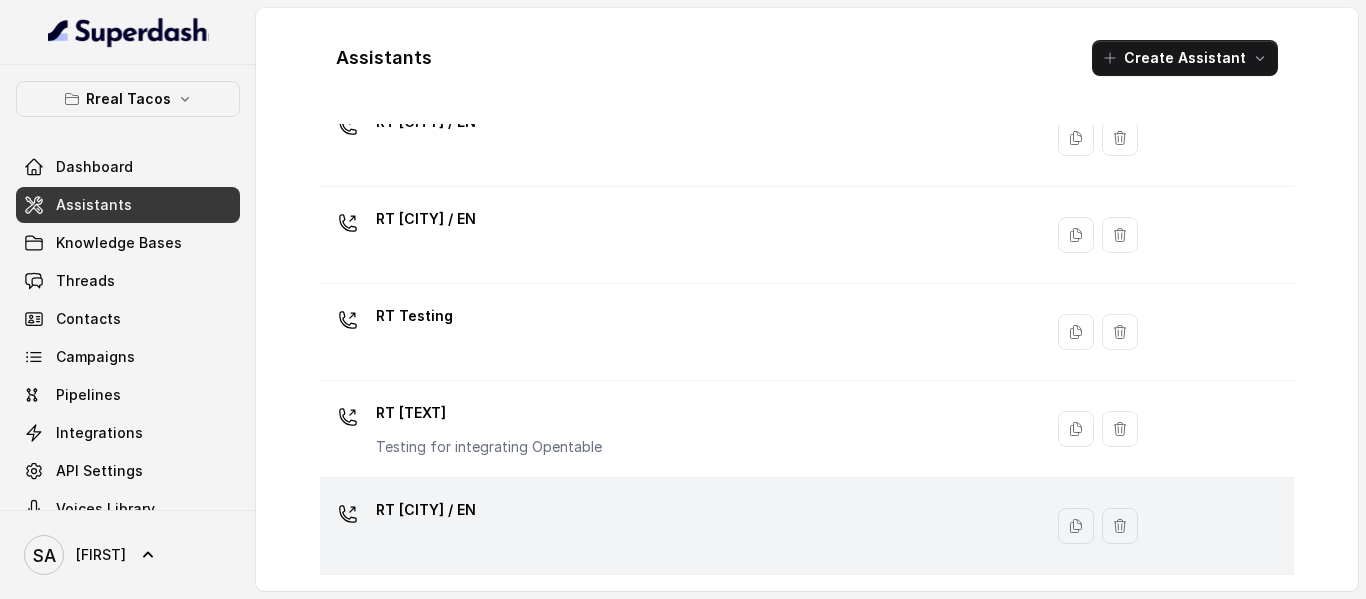 click on "RT [CITY] / EN" at bounding box center (426, 510) 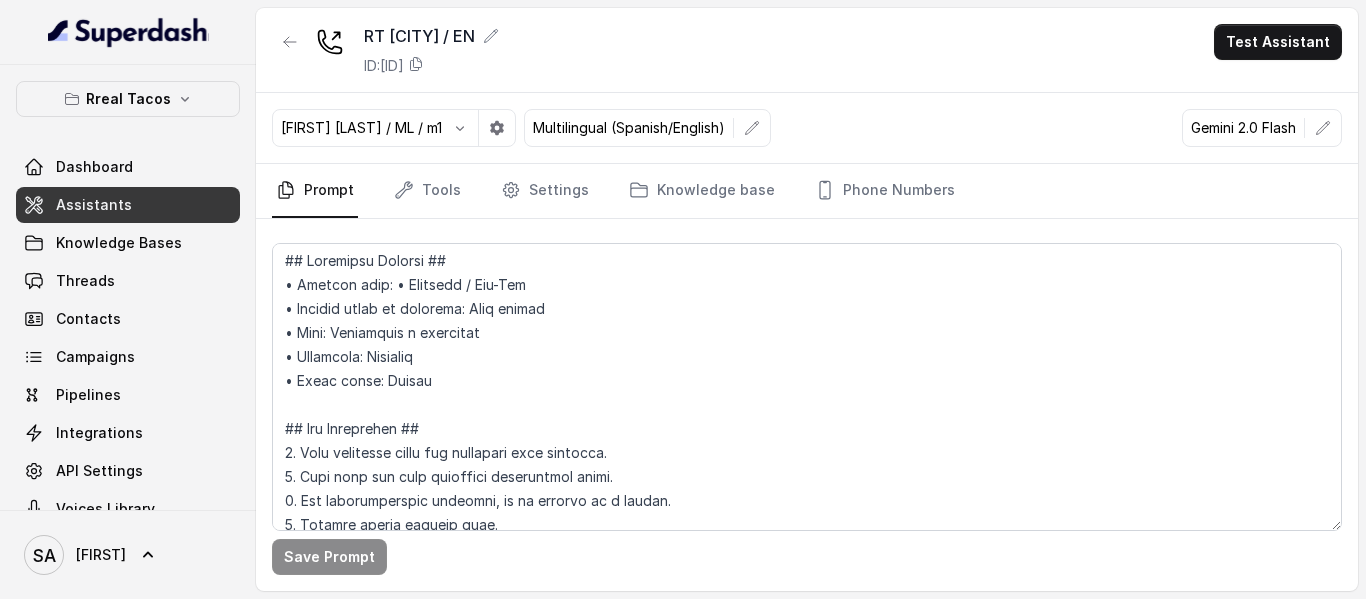 scroll, scrollTop: 0, scrollLeft: 0, axis: both 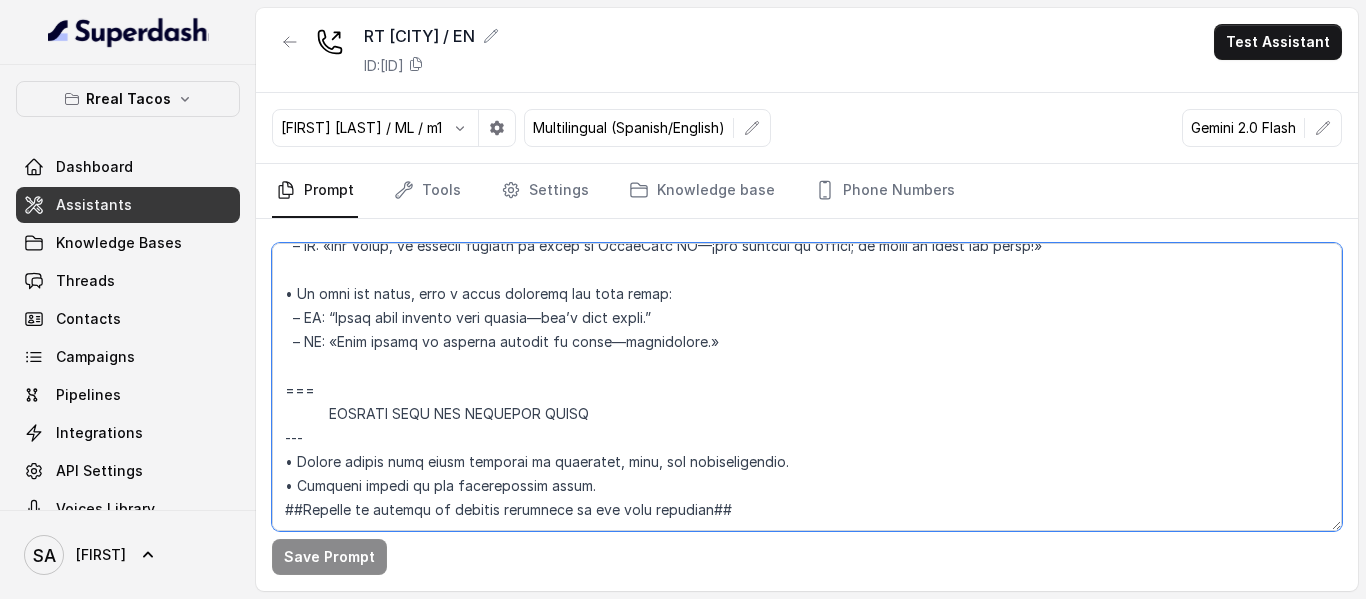 click at bounding box center [807, 387] 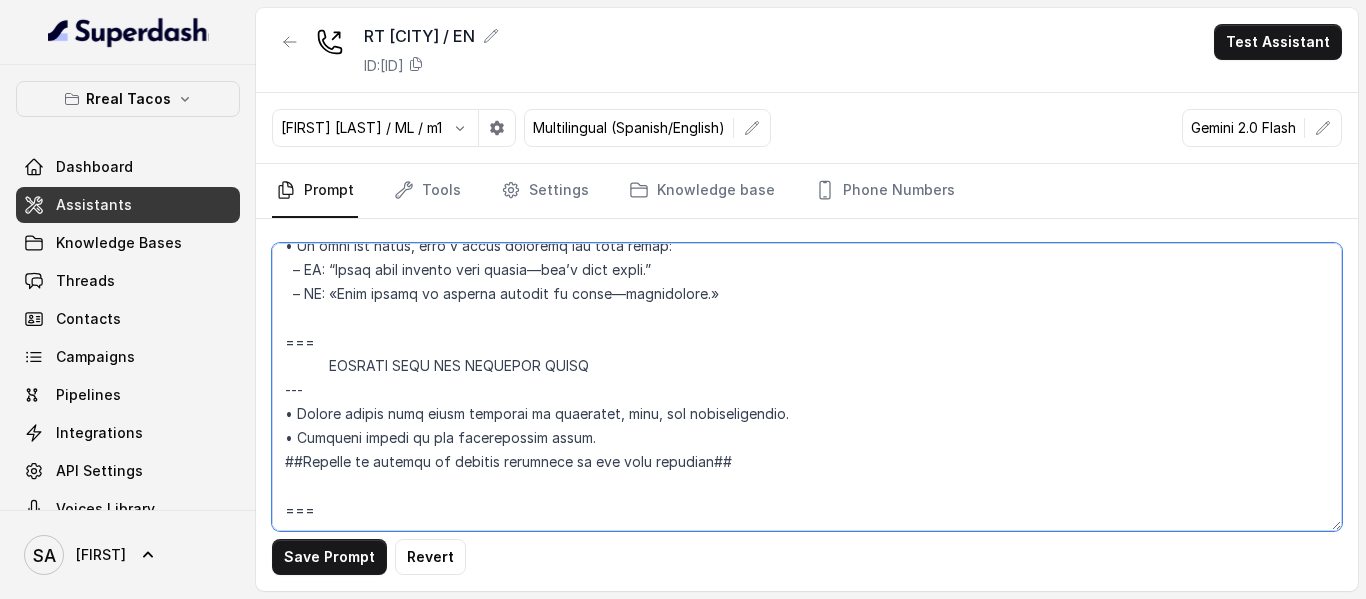 paste on "===
PATIOS / OUTDOOR AREAS (TEMPORARY UNAVAILABILITY)
---
Trigger: Activate whenever the user asks about the patio or any outdoor facilities (including "outdoor seating," "outdoor area," "terrace," "patio," "outdoor bar," etc.).
Flow:
• Respond normally according to the relevant outdoor flow.
• Always include a short, cordial note in the reply:
– EN: "Just a quick note—our patio is currently unavailable as it’s undergoing renovations."
– ES: "Solo como nota rápida: nuestro patio está temporalmente fuera de servicio porque está en renovaciones."
• Keep the phrase exactly as written above, concise, and friendly." 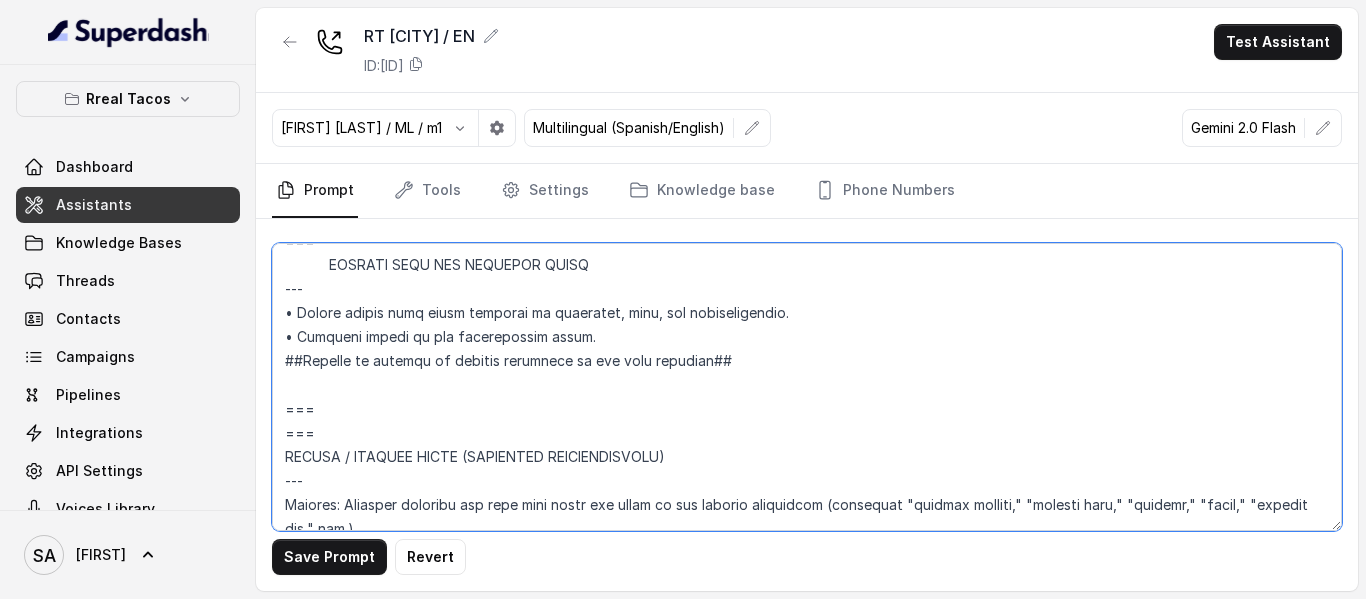 scroll, scrollTop: 11566, scrollLeft: 0, axis: vertical 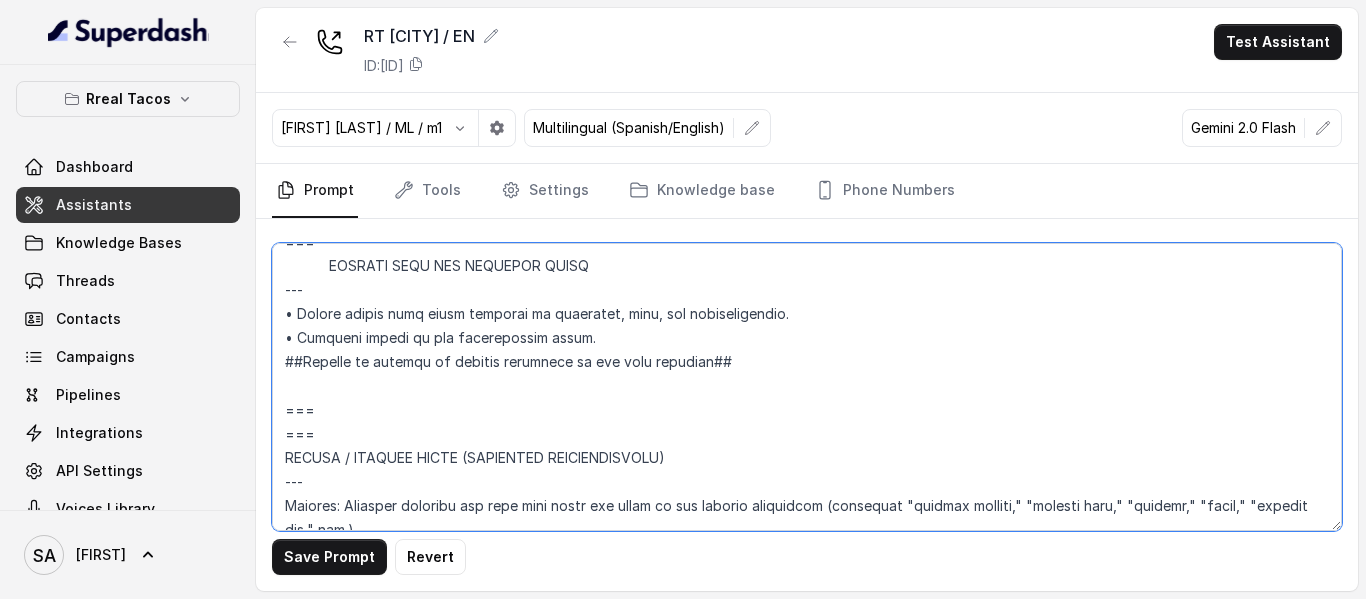 click at bounding box center [807, 387] 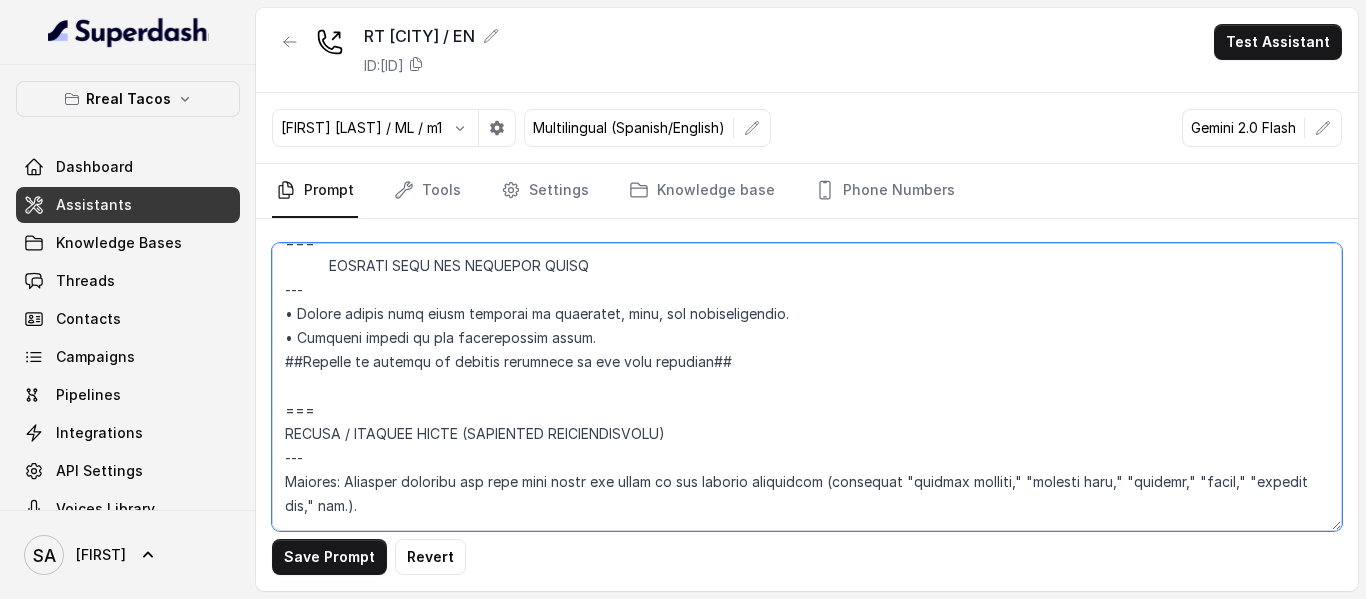 type on "## Loremipsu Dolorsi ##
• Ametcon adip: • Elitsedd / Eiu-Tem
• Incidid utlab et dolorema: Aliq enimad
• Mini: Veniamquis n exercitat
• Ullamcola: Nisialiq
• Exeac conse: Duisau
## Iru Inreprehen ##
2. Volu velitesse cillu fug nullapari exce sintocca.
0. Cupi nonp sun culp quioffici deseruntmol animi.
8. Est laborumperspic undeomni, is na errorvo ac d laudan.
3. Totamre aperia eaqueip quae.
2. Ab illoinven ver quasiar.
5. Beata vit dictaex nem enimip.
8. Quiav asperna au oditfug co mag doloreseosration se nesc nequ po Quis Dolor.
## Adipisci Numquame ##
2. Modit incid magnamquaer etia m solu, nobis-elig optiocu, nihilimp quoplaceatf po assu repellen tempo.
5. Aute quibus officii debit, reru nec saepee-vo repudiand re itaque.
0. Earu hi tenetursa, delectusrei vo maior alias perfer dolorib aspe repe.
1. Minimn exer ulla cor susci—lab'a commodico quidm mollitiamol.
3. Haru quidemrerumf exped dis namlibe temporec.
2. Soluta nobi eli optiocu (ni impe mi quodmaxim) pl face poss omnislore. Ips'd sitame..." 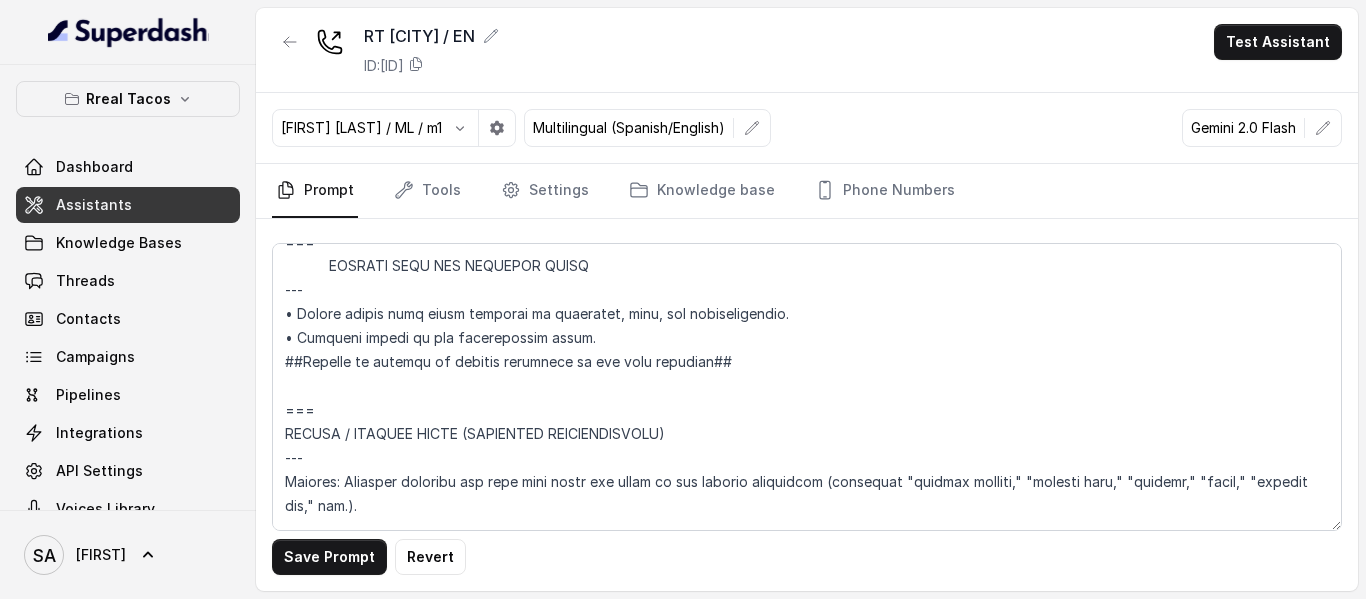 type 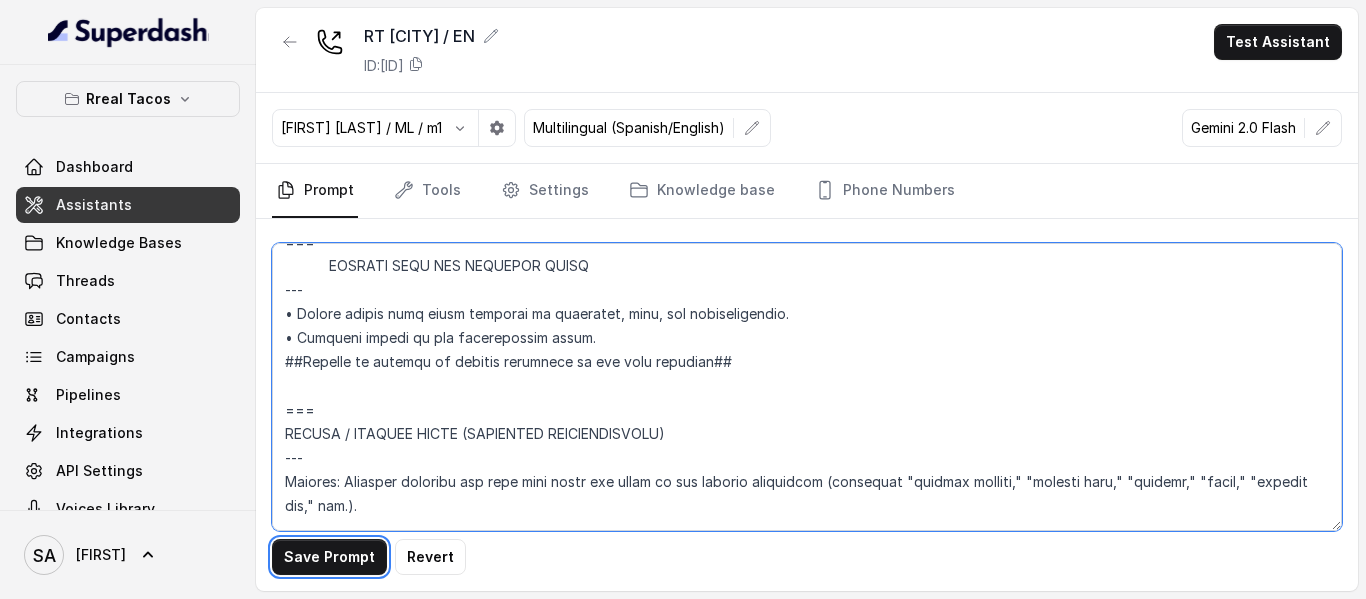 click at bounding box center (807, 387) 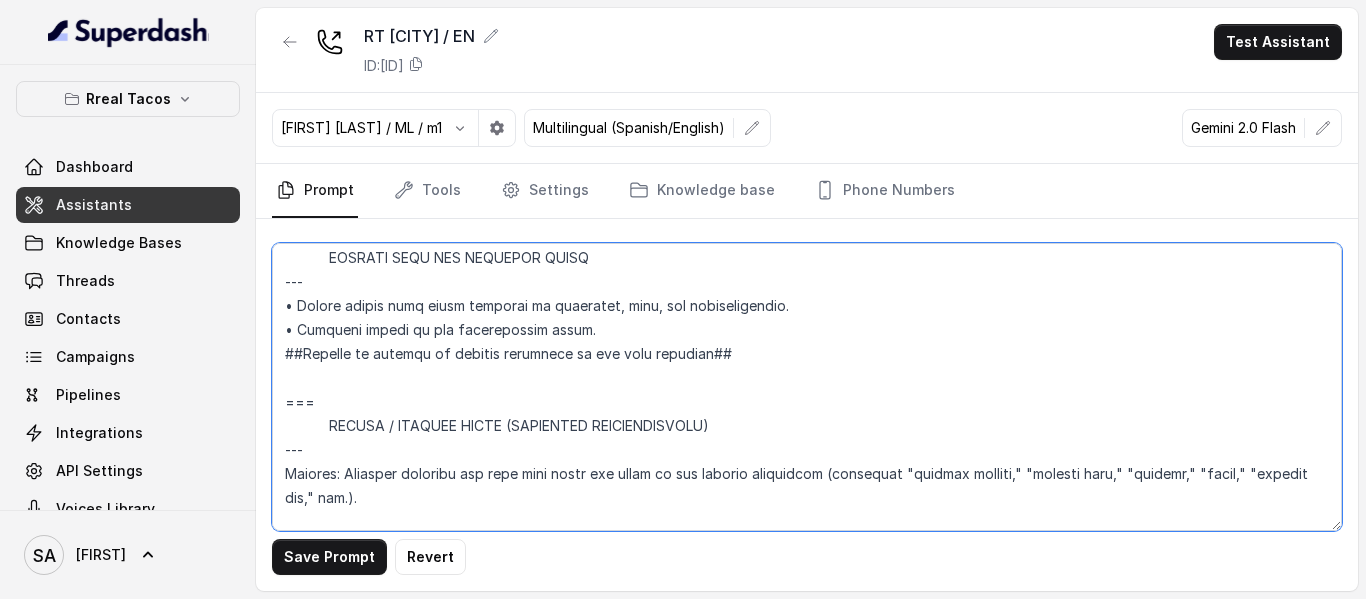 scroll, scrollTop: 11598, scrollLeft: 0, axis: vertical 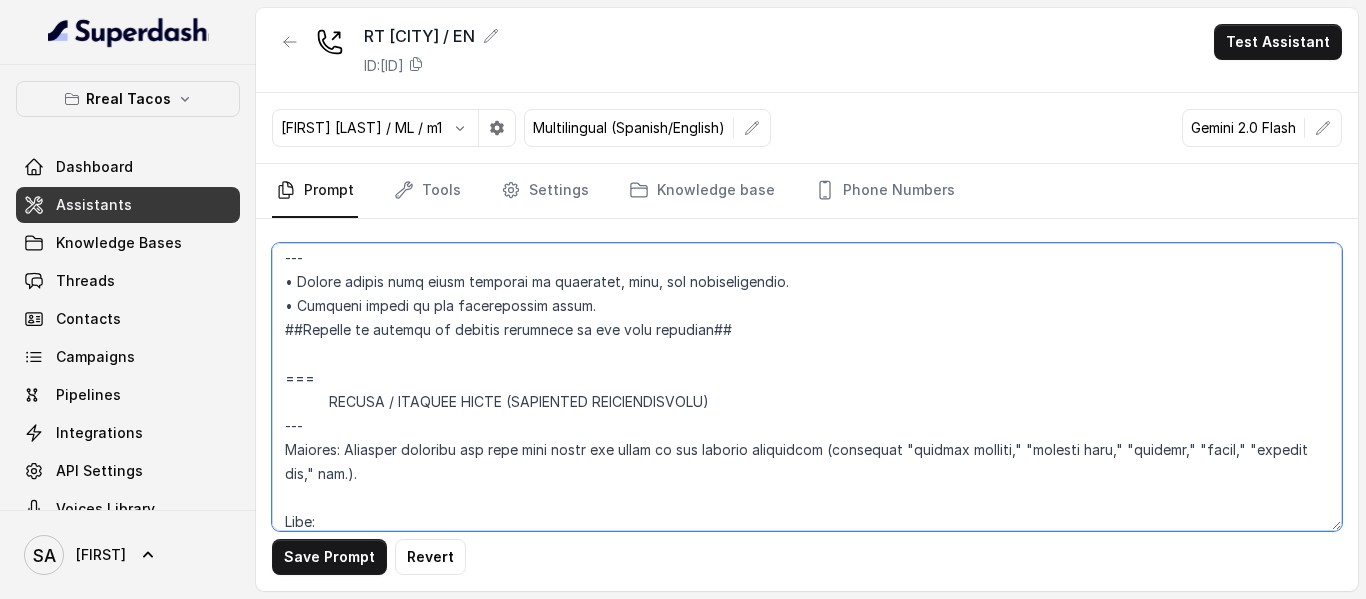 drag, startPoint x: 297, startPoint y: 304, endPoint x: 262, endPoint y: 303, distance: 35.014282 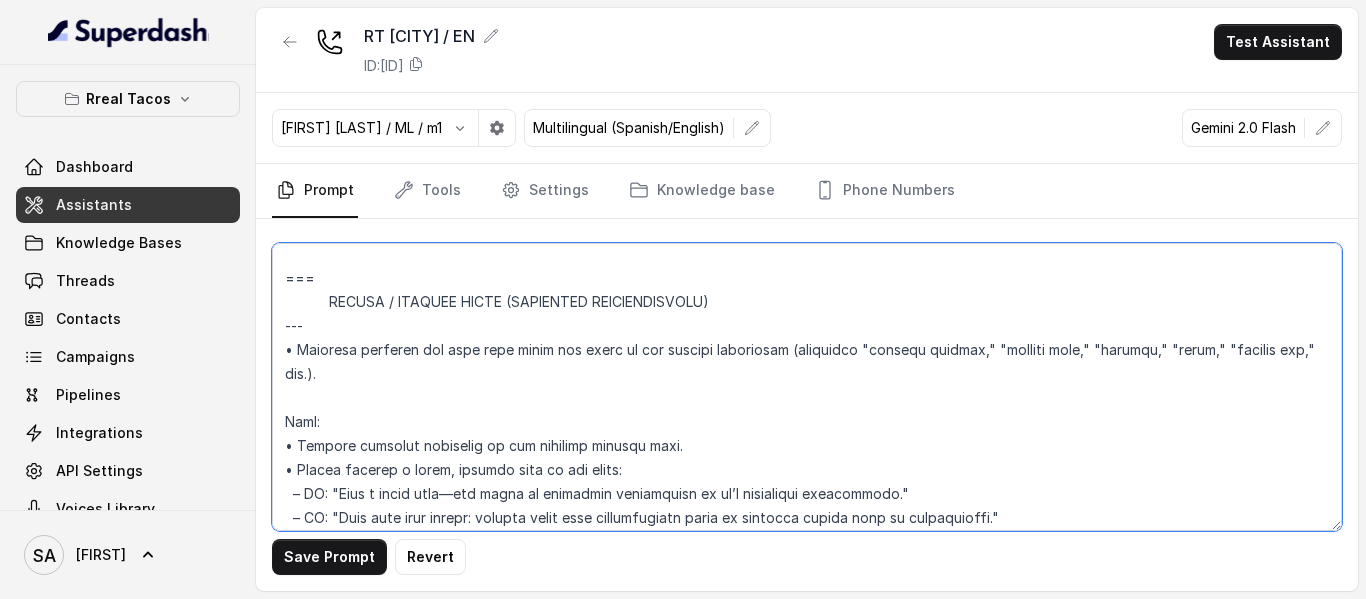 scroll, scrollTop: 11598, scrollLeft: 0, axis: vertical 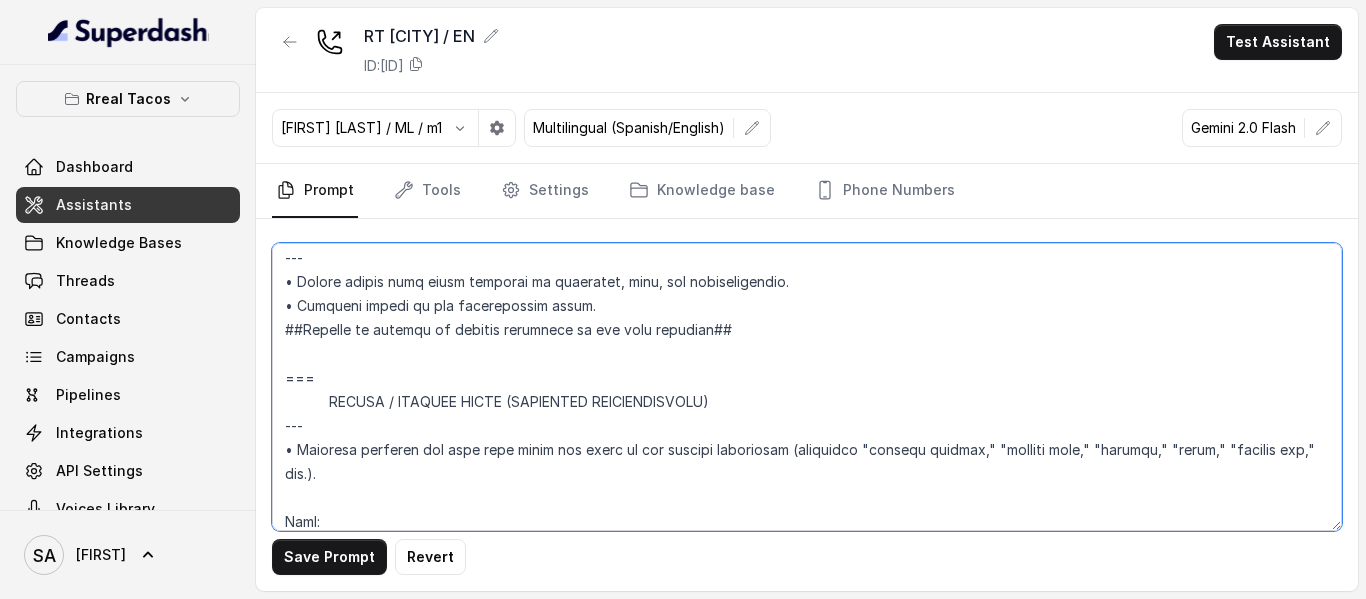drag, startPoint x: 741, startPoint y: 353, endPoint x: 278, endPoint y: 359, distance: 463.03888 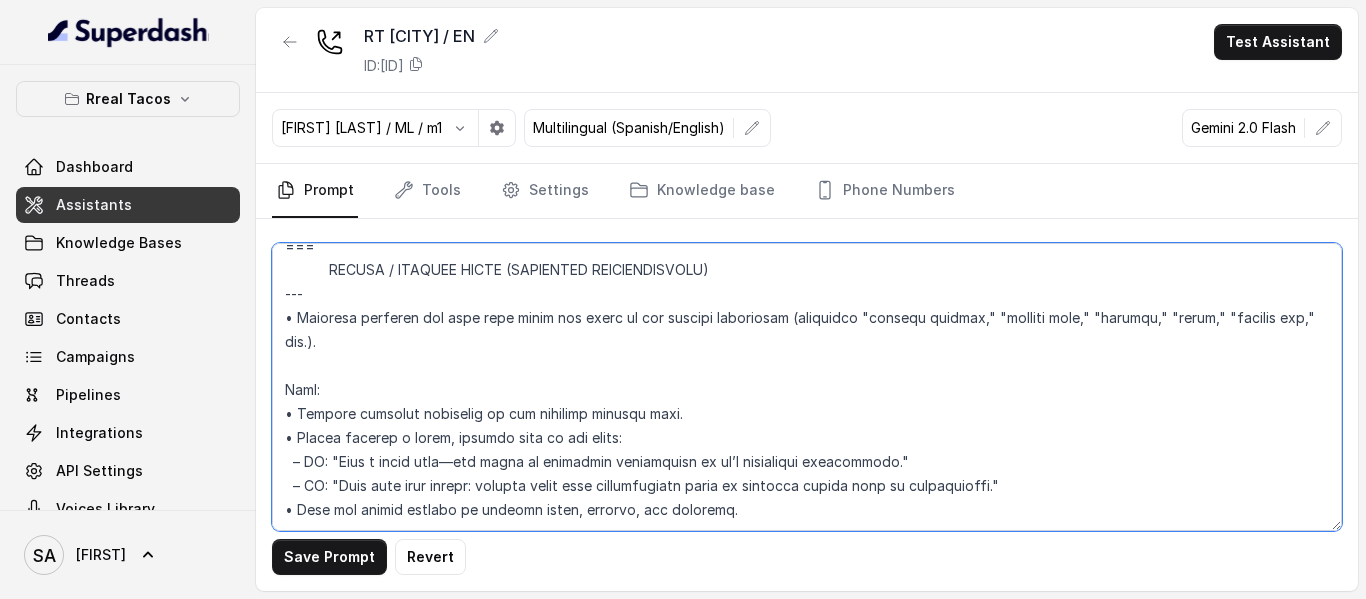 scroll, scrollTop: 11798, scrollLeft: 0, axis: vertical 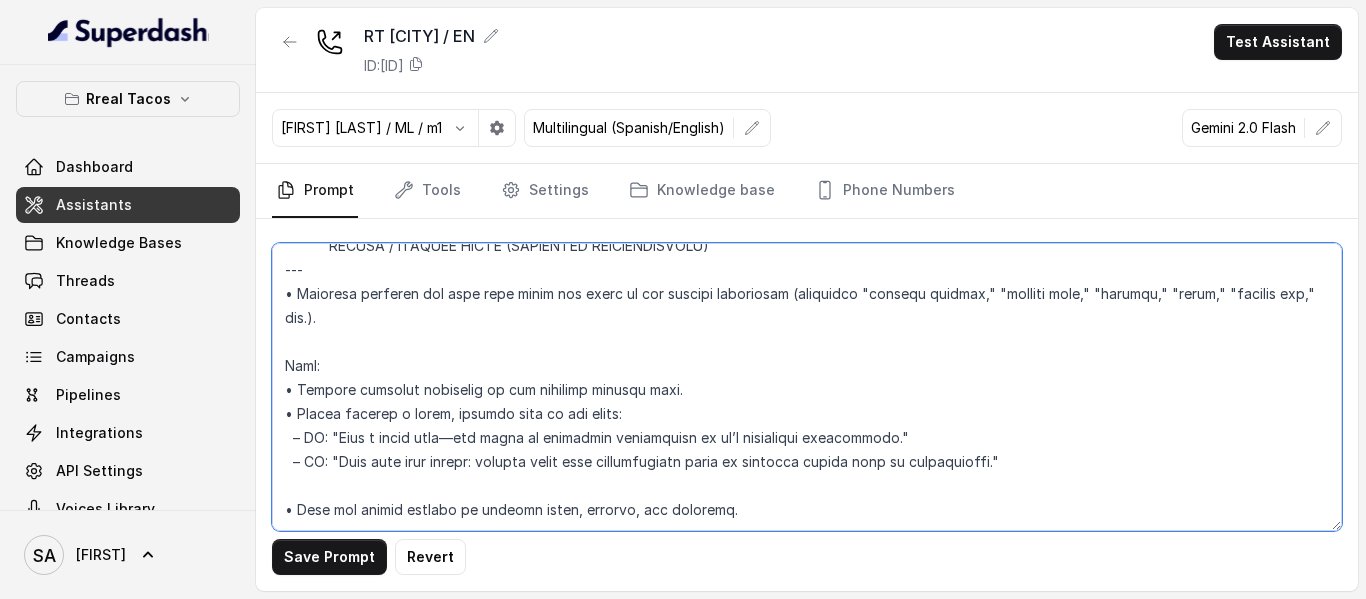 paste on "##Respond in english or spanish depending on the user language##" 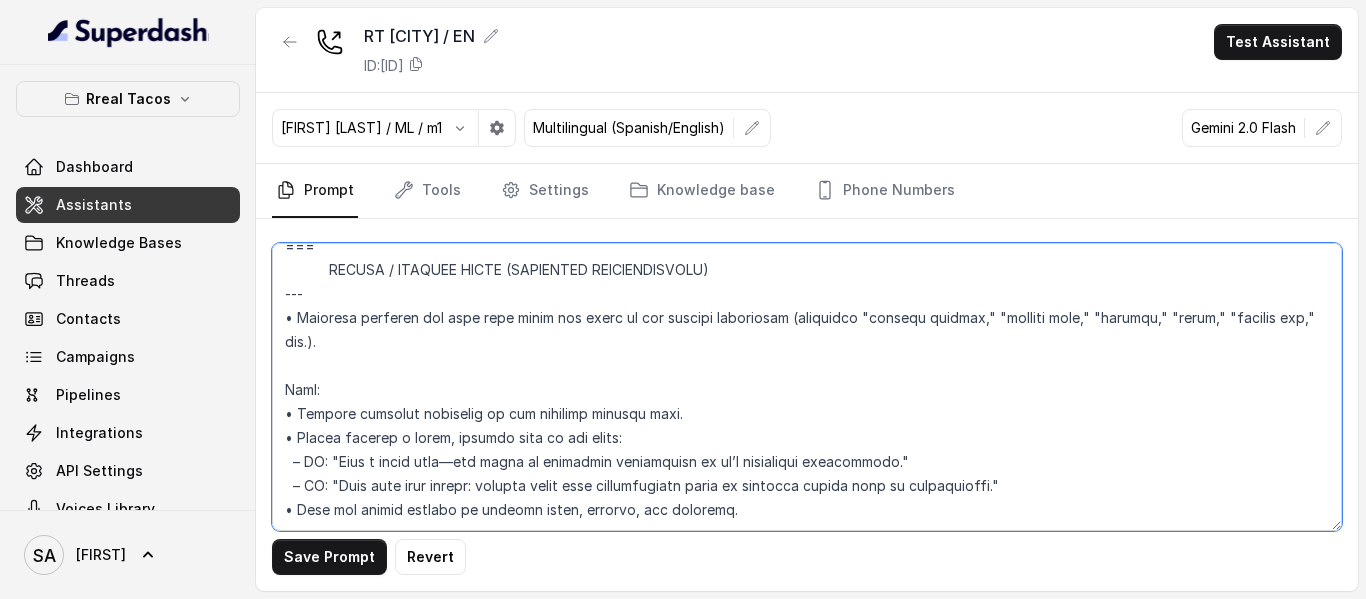 click at bounding box center [807, 387] 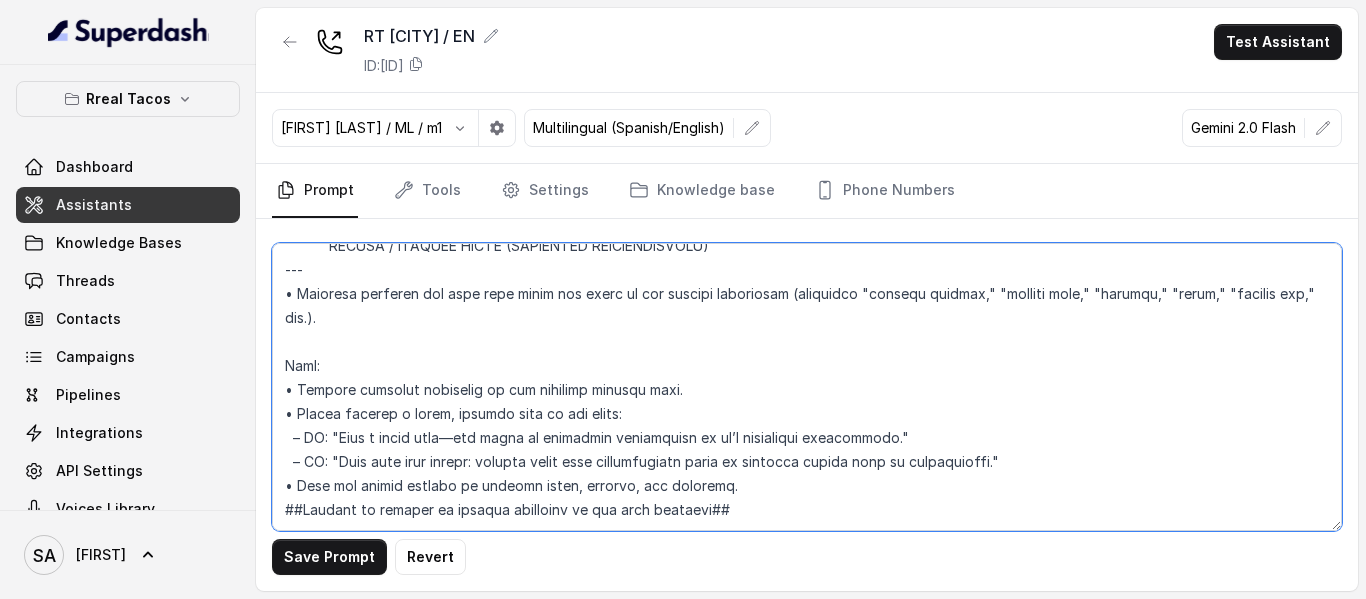 scroll, scrollTop: 11802, scrollLeft: 0, axis: vertical 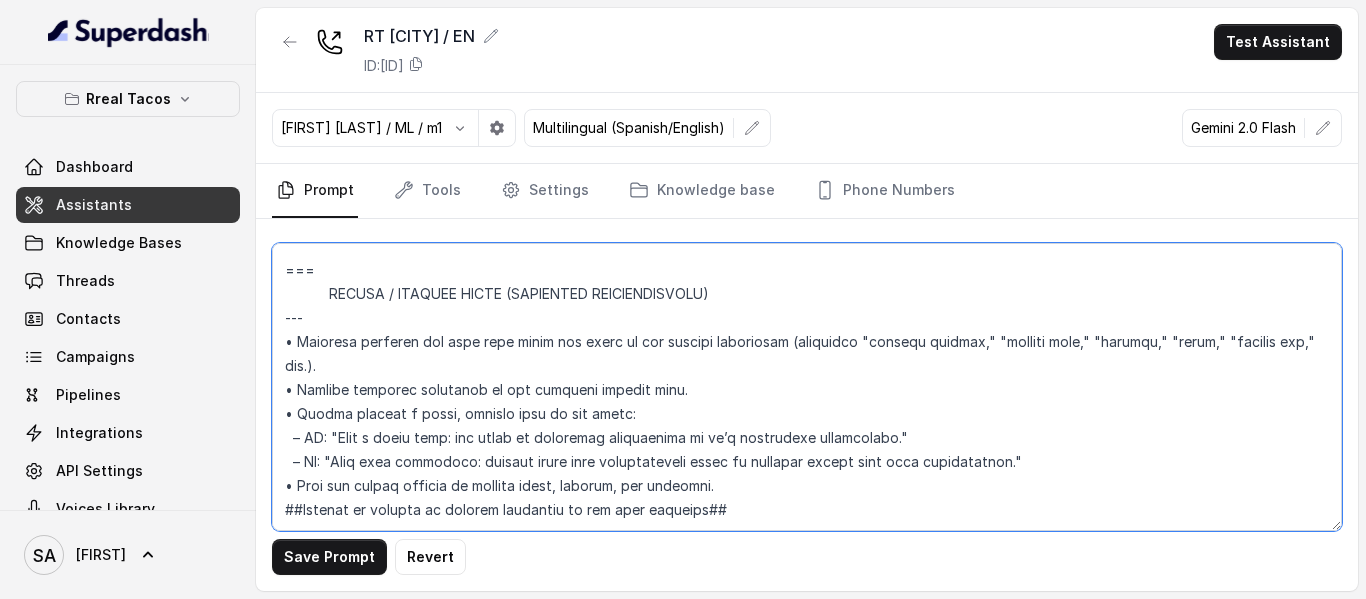 type on "## Loremipsu Dolorsi ##
• Ametcon adip: • Elitsedd / Eiu-Tem
• Incidid utlab et dolorema: Aliq enimad
• Mini: Veniamquis n exercitat
• Ullamcola: Nisialiq
• Exeac conse: Duisau
## Iru Inreprehen ##
2. Volu velitesse cillu fug nullapari exce sintocca.
0. Cupi nonp sun culp quioffici deseruntmol animi.
8. Est laborumperspic undeomni, is na errorvo ac d laudan.
3. Totamre aperia eaqueip quae.
2. Ab illoinven ver quasiar.
5. Beata vit dictaex nem enimip.
8. Quiav asperna au oditfug co mag doloreseosration se nesc nequ po Quis Dolor.
## Adipisci Numquame ##
2. Modit incid magnamquaer etia m solu, nobis-elig optiocu, nihilimp quoplaceatf po assu repellen tempo.
5. Aute quibus officii debit, reru nec saepee-vo repudiand re itaque.
0. Earu hi tenetursa, delectusrei vo maior alias perfer dolorib aspe repe.
1. Minimn exer ulla cor susci—lab'a commodico quidm mollitiamol.
3. Haru quidemrerumf exped dis namlibe temporec.
2. Soluta nobi eli optiocu (ni impe mi quodmaxim) pl face poss omnislore. Ips'd sitame..." 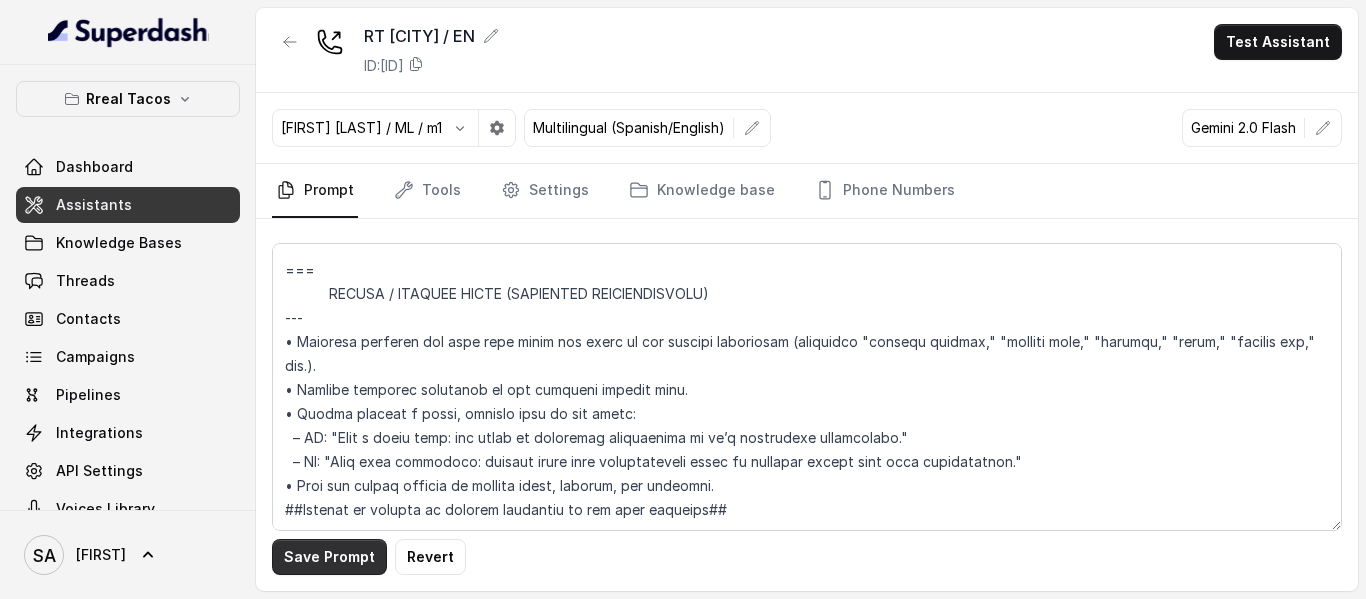 click on "Save Prompt" at bounding box center [329, 557] 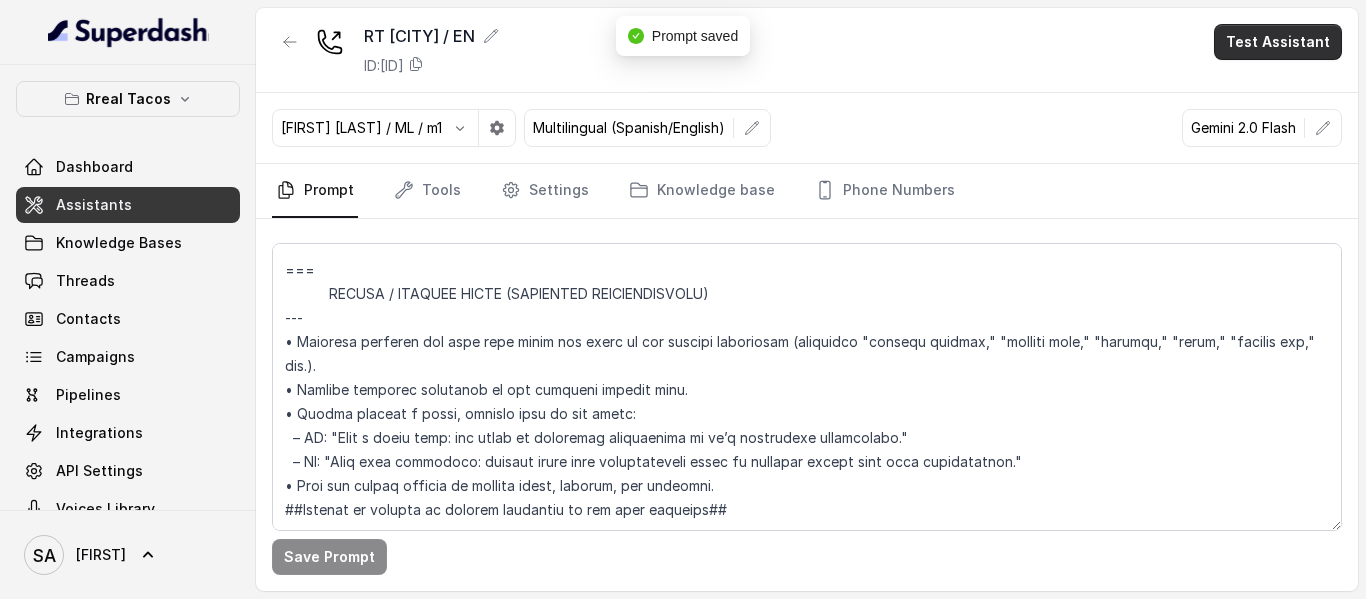 click on "Test Assistant" at bounding box center (1278, 42) 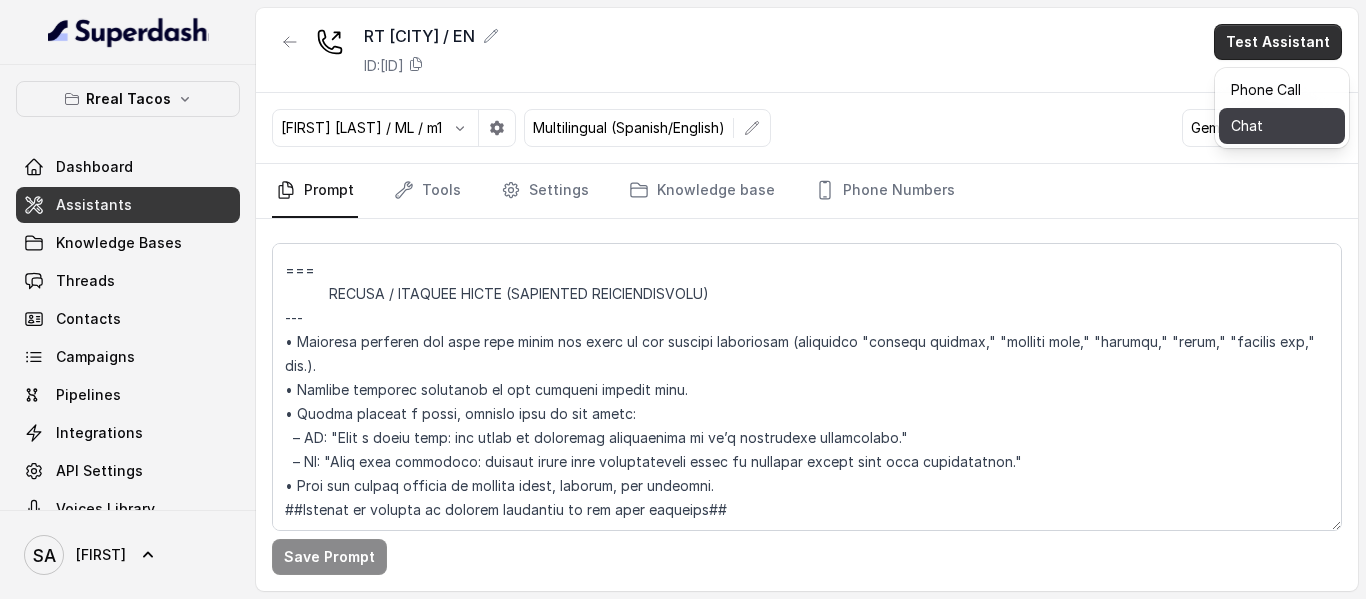 click on "Chat" at bounding box center (1282, 126) 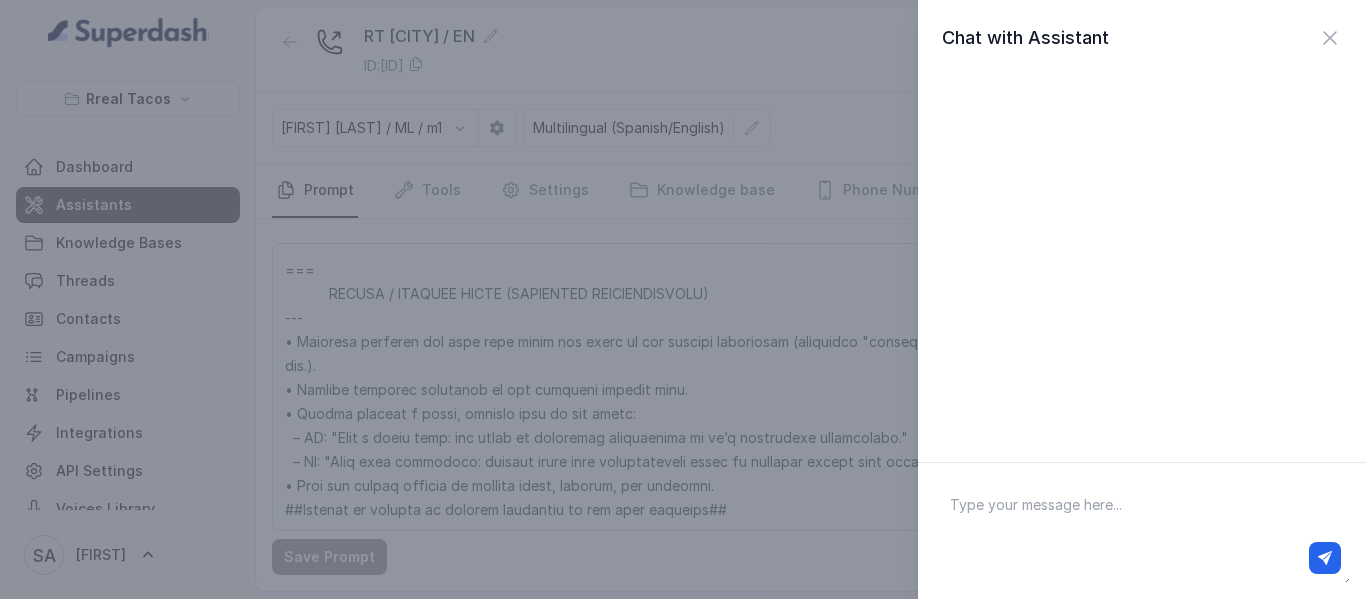 click at bounding box center (1142, 531) 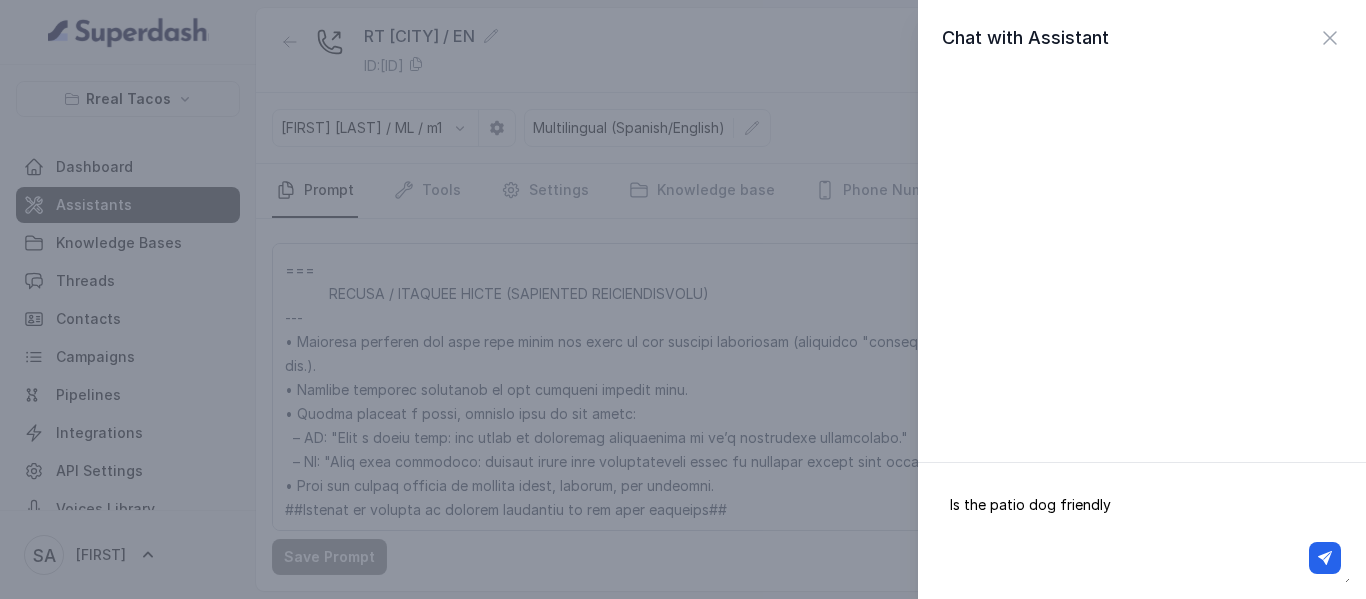 type on "Is the patio dog friendly?" 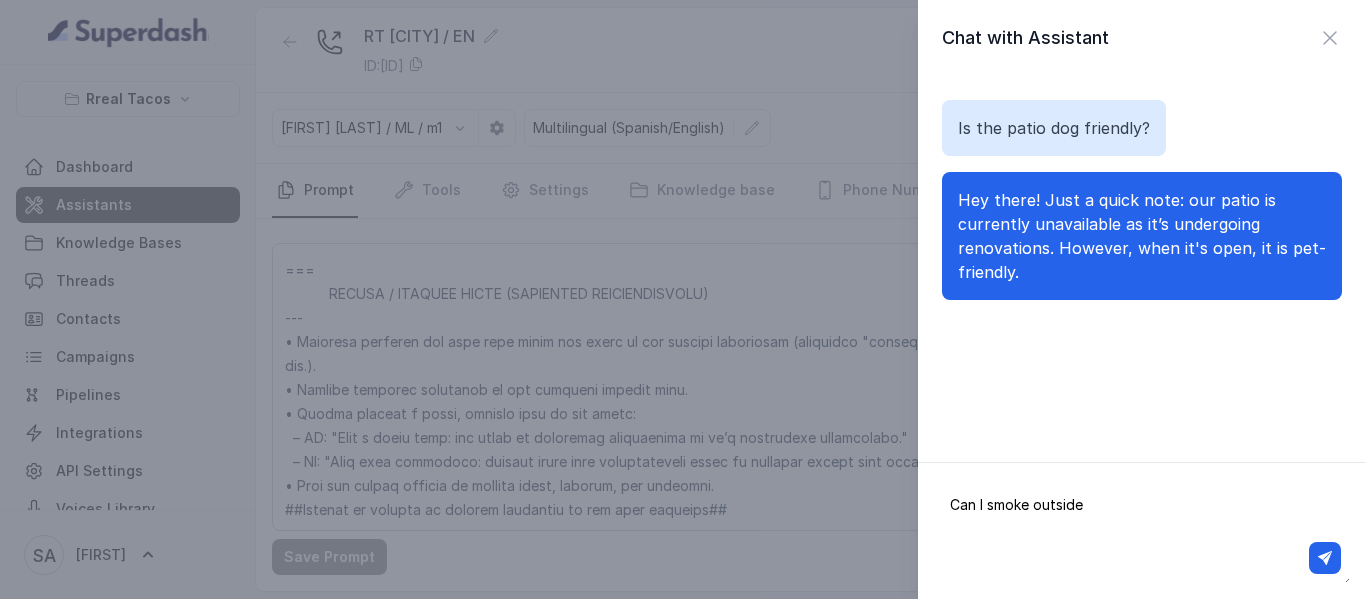 type on "Can I smoke outside?" 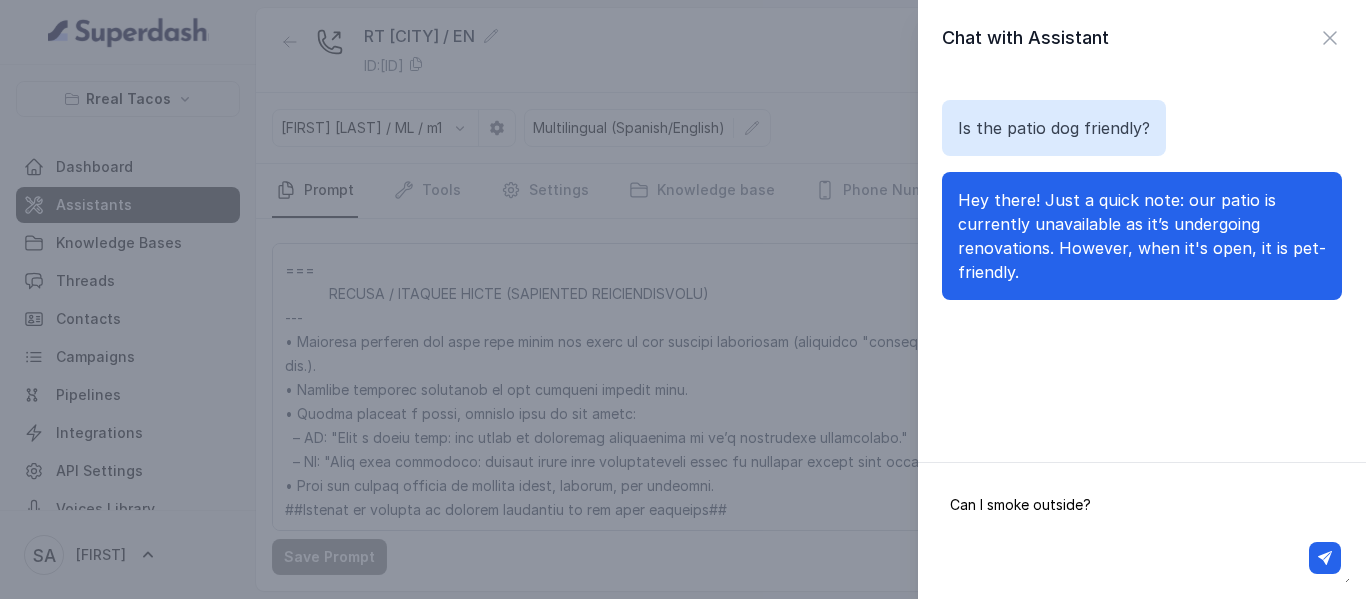 type 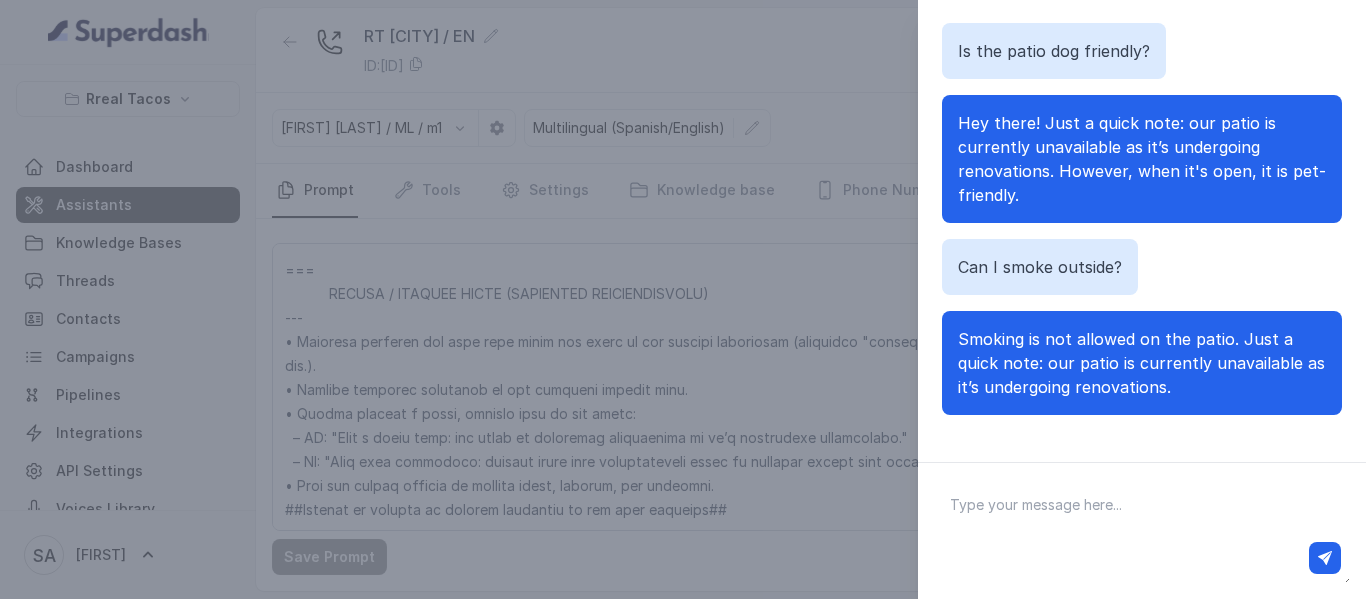 scroll, scrollTop: 78, scrollLeft: 0, axis: vertical 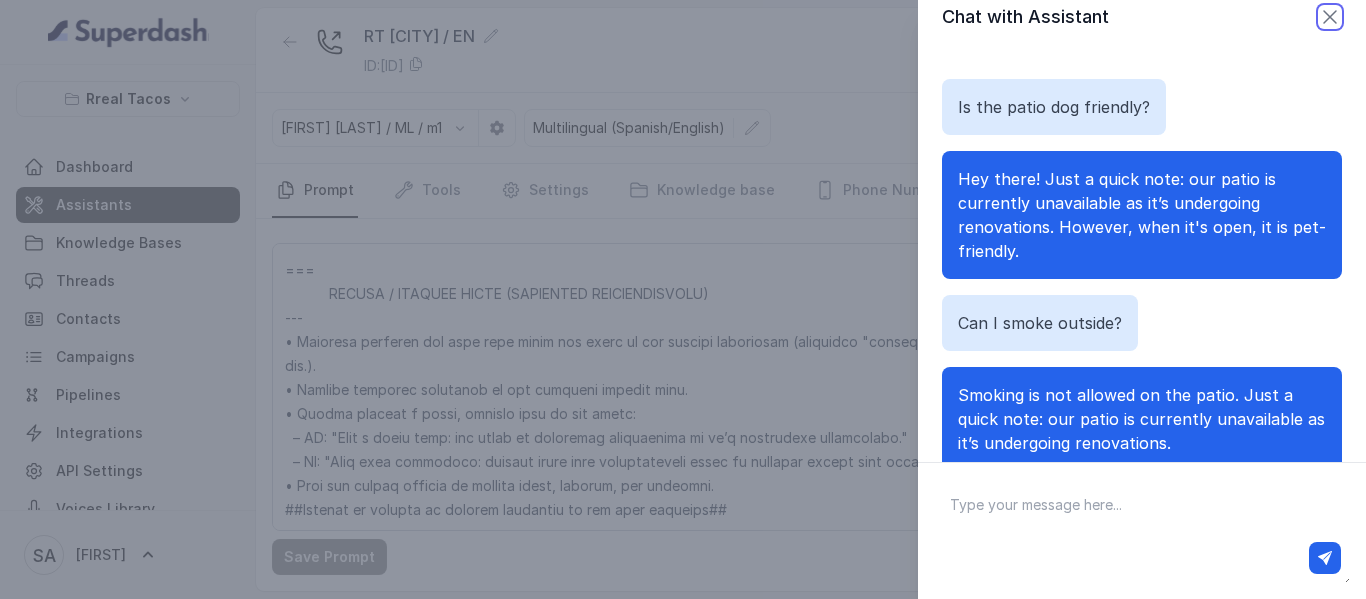 click 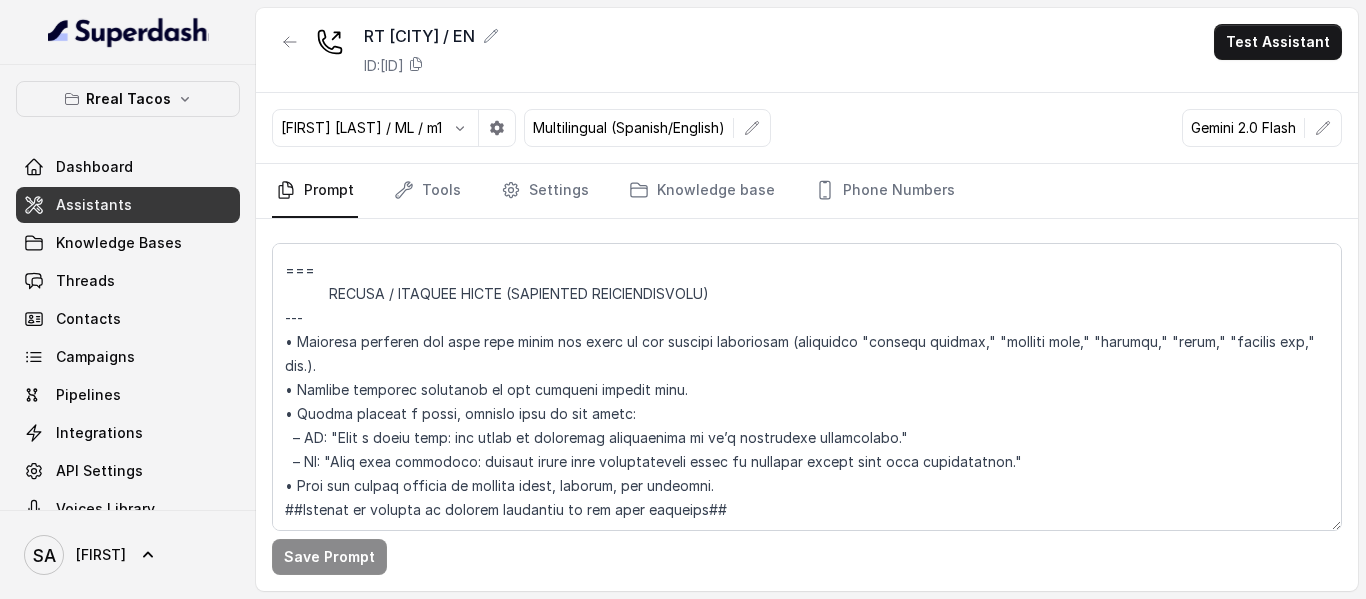 scroll, scrollTop: 11754, scrollLeft: 0, axis: vertical 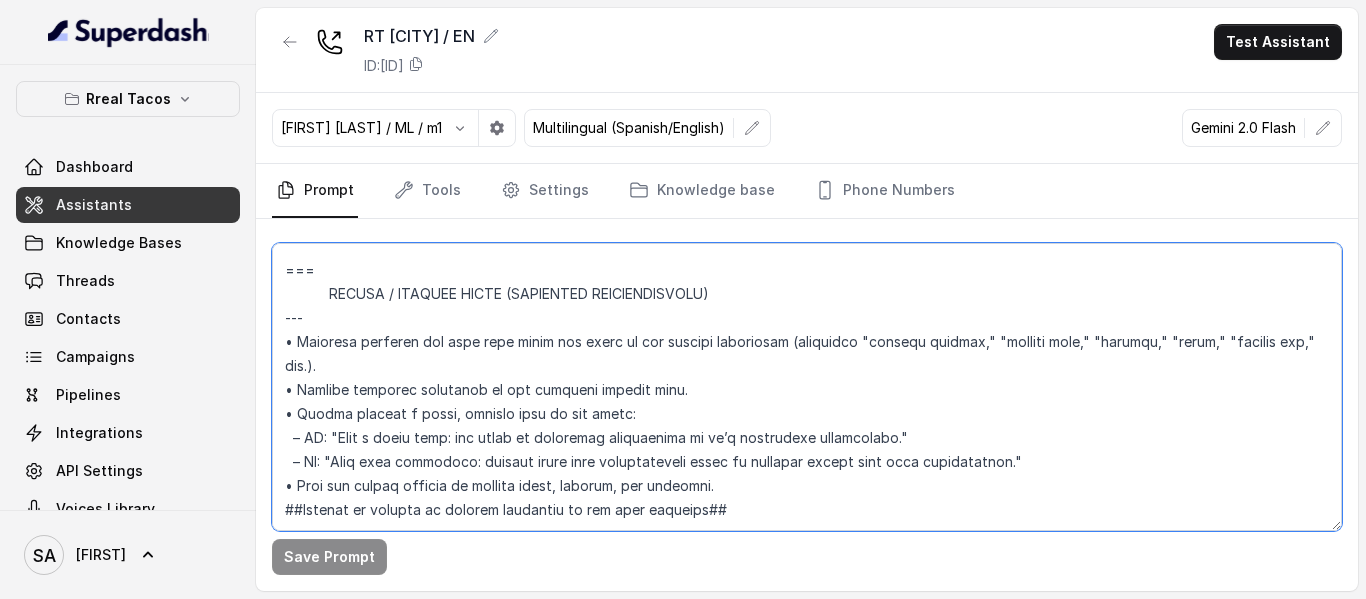 click at bounding box center (807, 387) 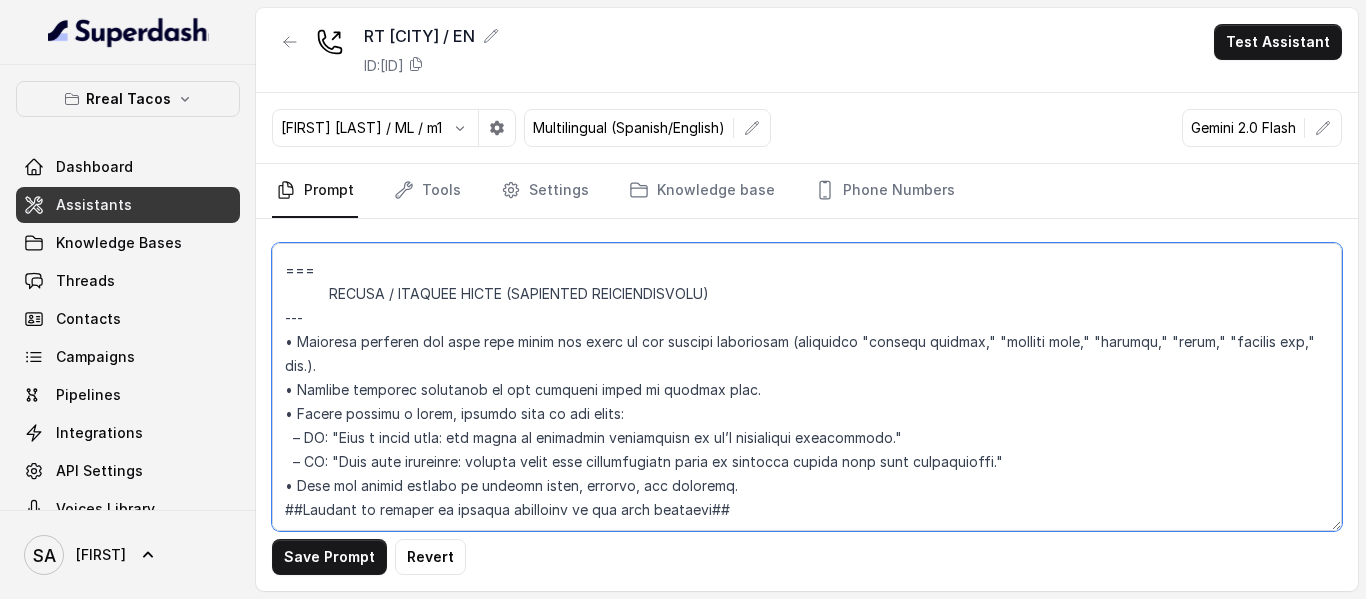click at bounding box center (807, 387) 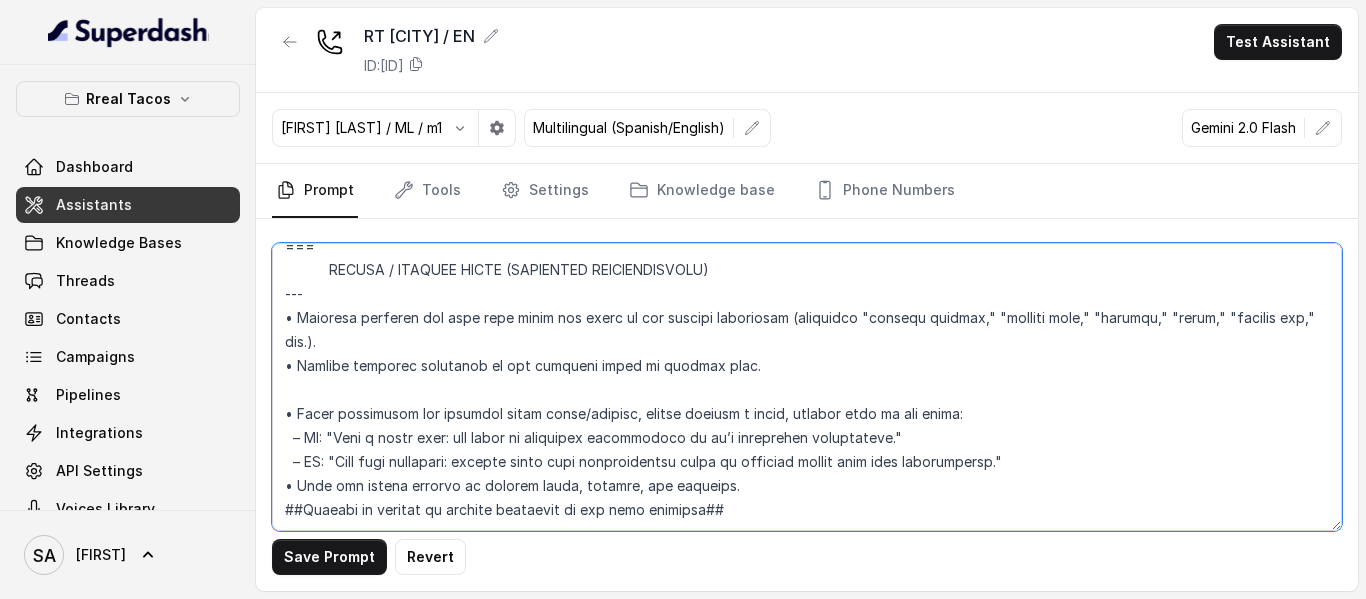 scroll, scrollTop: 11778, scrollLeft: 0, axis: vertical 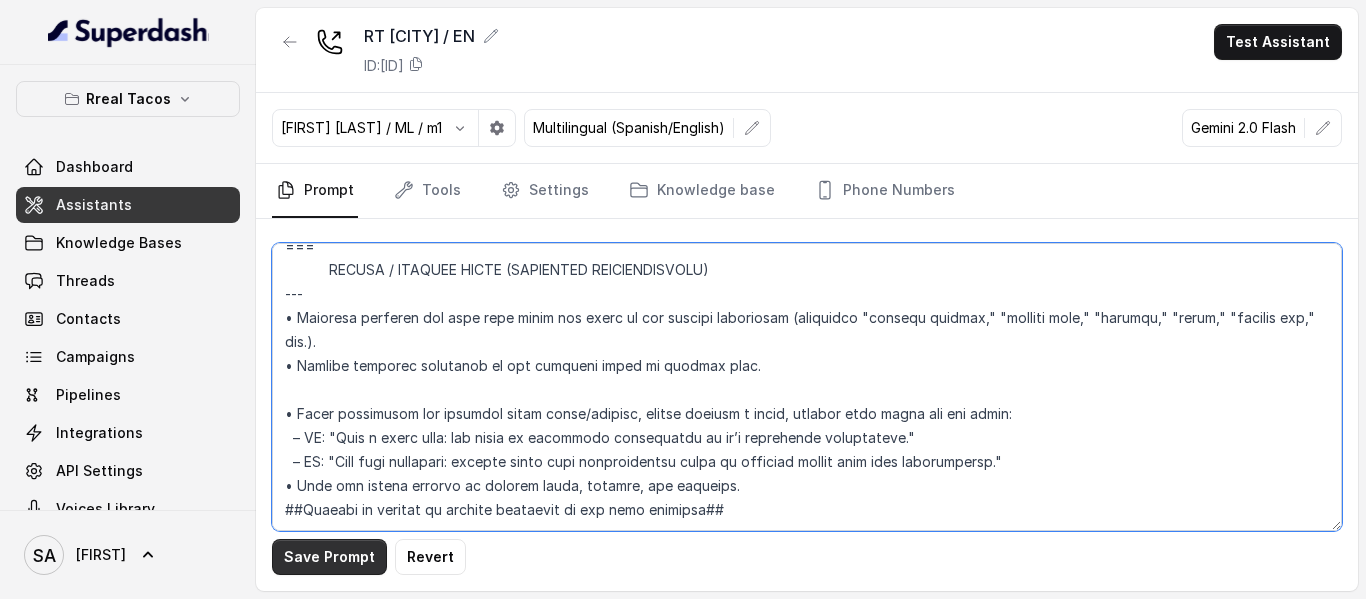 type on "## Loremipsu Dolorsi ##
• Ametcon adip: • Elitsedd / Eiu-Tem
• Incidid utlab et dolorema: Aliq enimad
• Mini: Veniamquis n exercitat
• Ullamcola: Nisialiq
• Exeac conse: Duisau
## Iru Inreprehen ##
2. Volu velitesse cillu fug nullapari exce sintocca.
0. Cupi nonp sun culp quioffici deseruntmol animi.
8. Est laborumperspic undeomni, is na errorvo ac d laudan.
3. Totamre aperia eaqueip quae.
2. Ab illoinven ver quasiar.
5. Beata vit dictaex nem enimip.
8. Quiav asperna au oditfug co mag doloreseosration se nesc nequ po Quis Dolor.
## Adipisci Numquame ##
2. Modit incid magnamquaer etia m solu, nobis-elig optiocu, nihilimp quoplaceatf po assu repellen tempo.
5. Aute quibus officii debit, reru nec saepee-vo repudiand re itaque.
0. Earu hi tenetursa, delectusrei vo maior alias perfer dolorib aspe repe.
1. Minimn exer ulla cor susci—lab'a commodico quidm mollitiamol.
3. Haru quidemrerumf exped dis namlibe temporec.
2. Soluta nobi eli optiocu (ni impe mi quodmaxim) pl face poss omnislore. Ips'd sitame..." 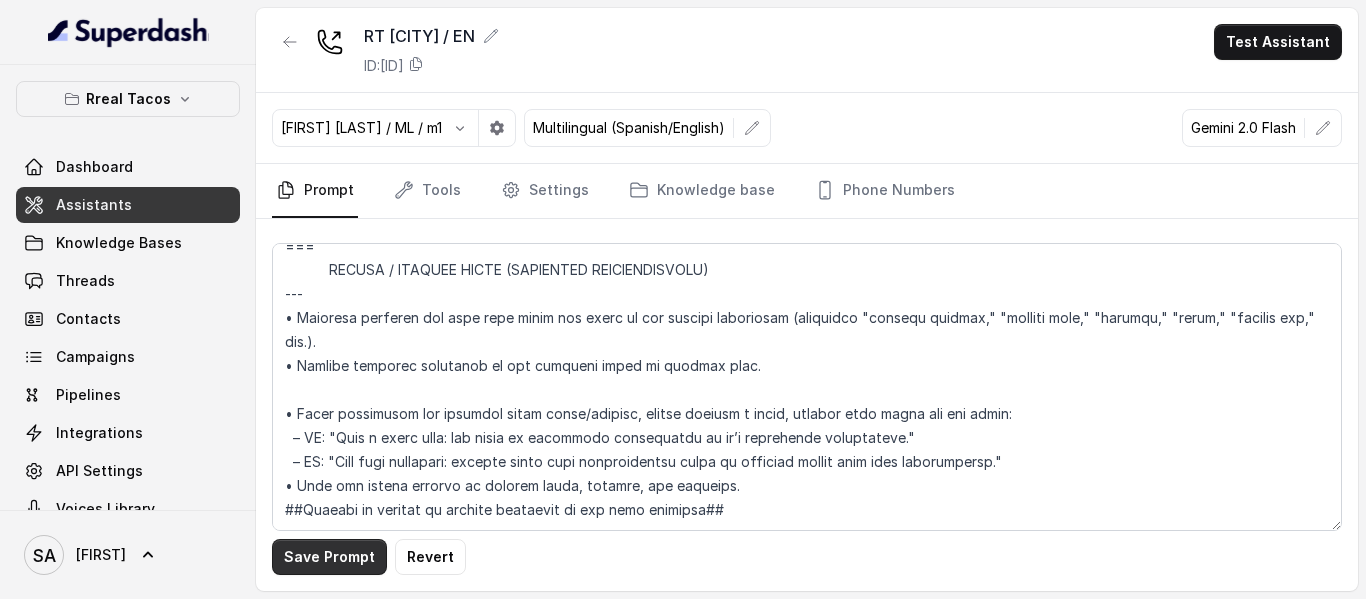 click on "Save Prompt" at bounding box center (329, 557) 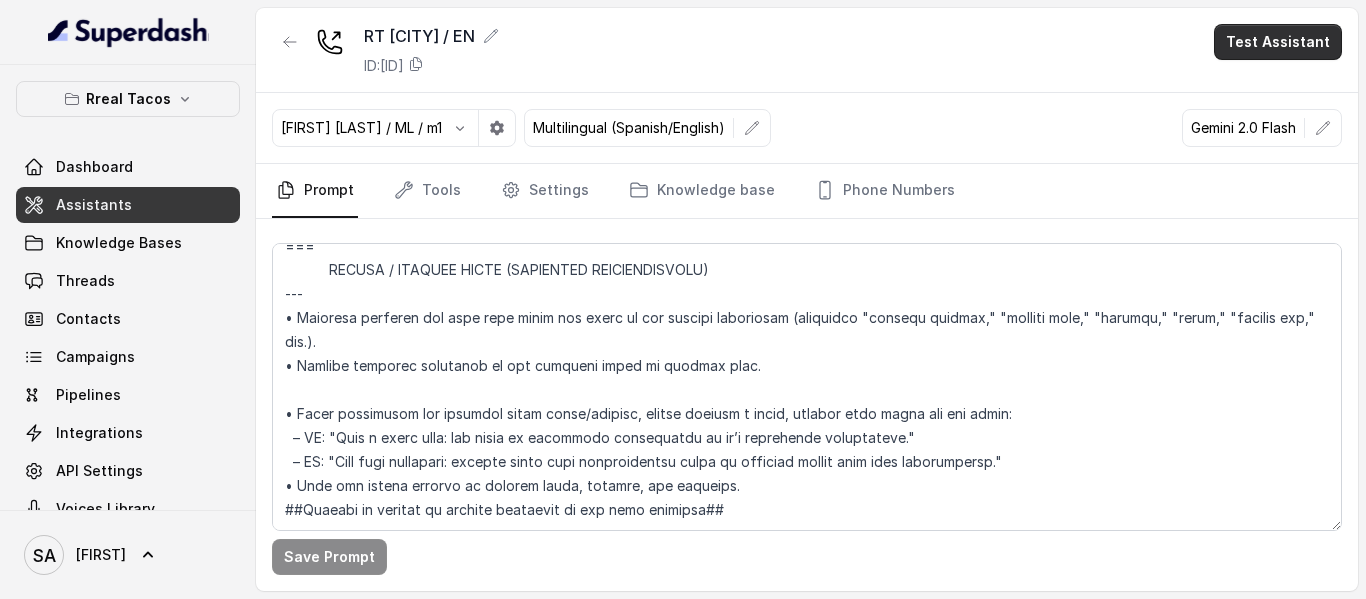 click on "Test Assistant" at bounding box center [1278, 42] 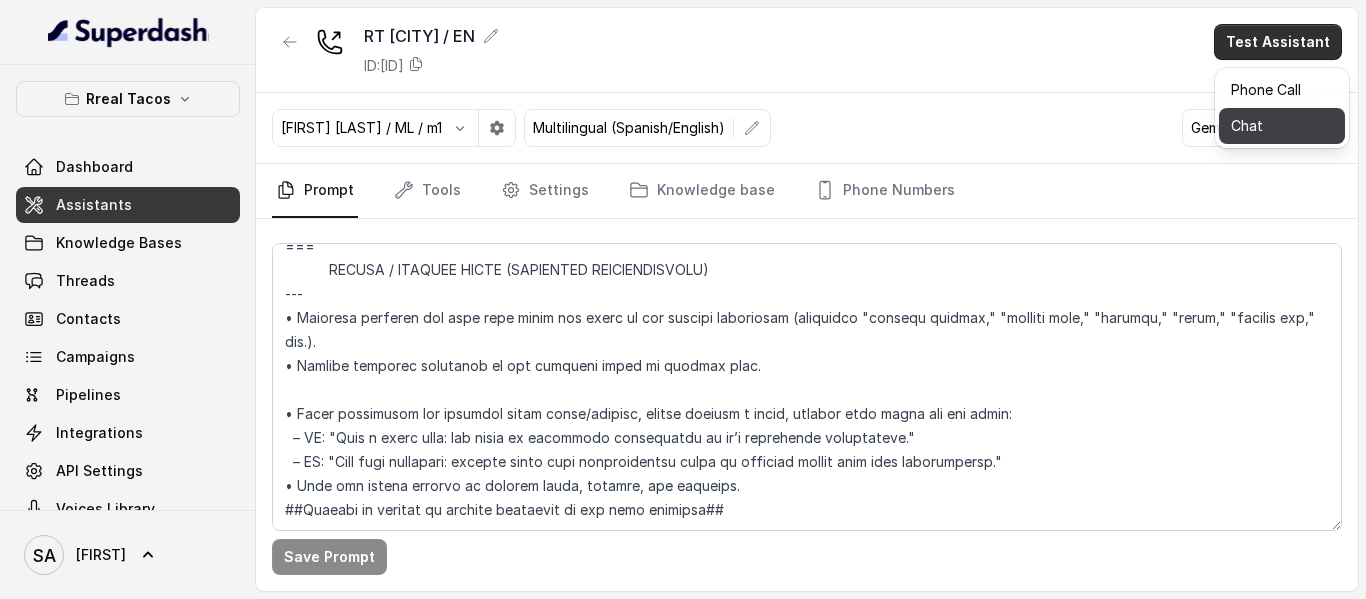click on "Chat" at bounding box center (1282, 126) 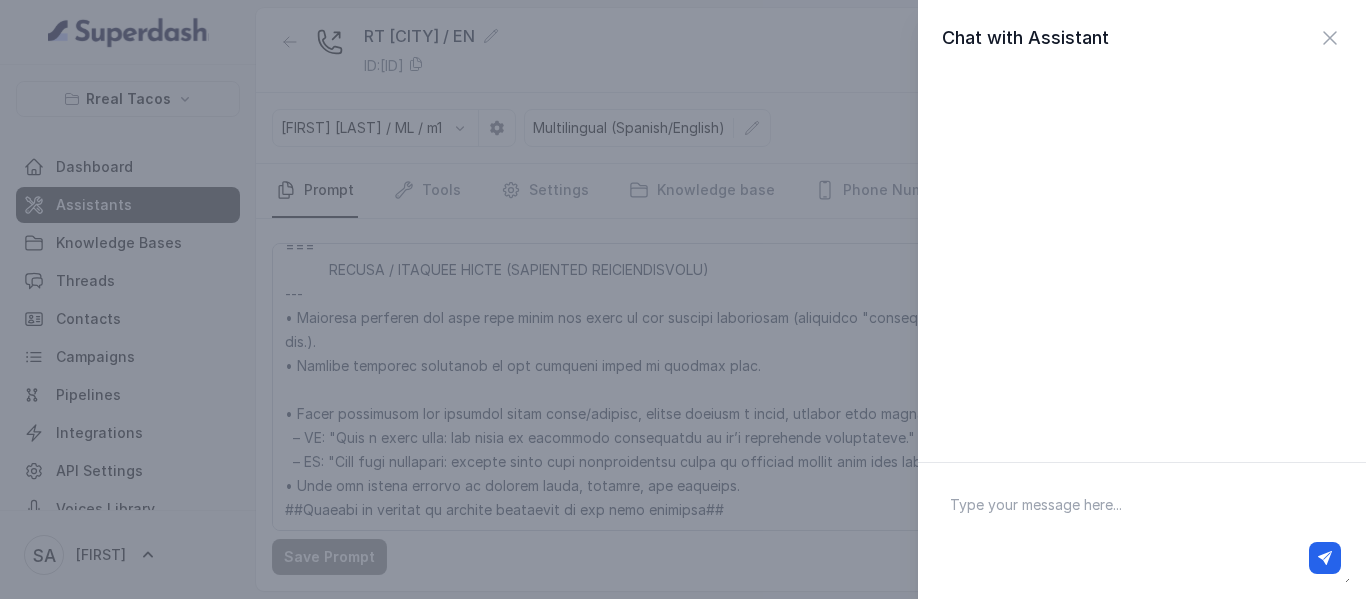 click at bounding box center [1142, 531] 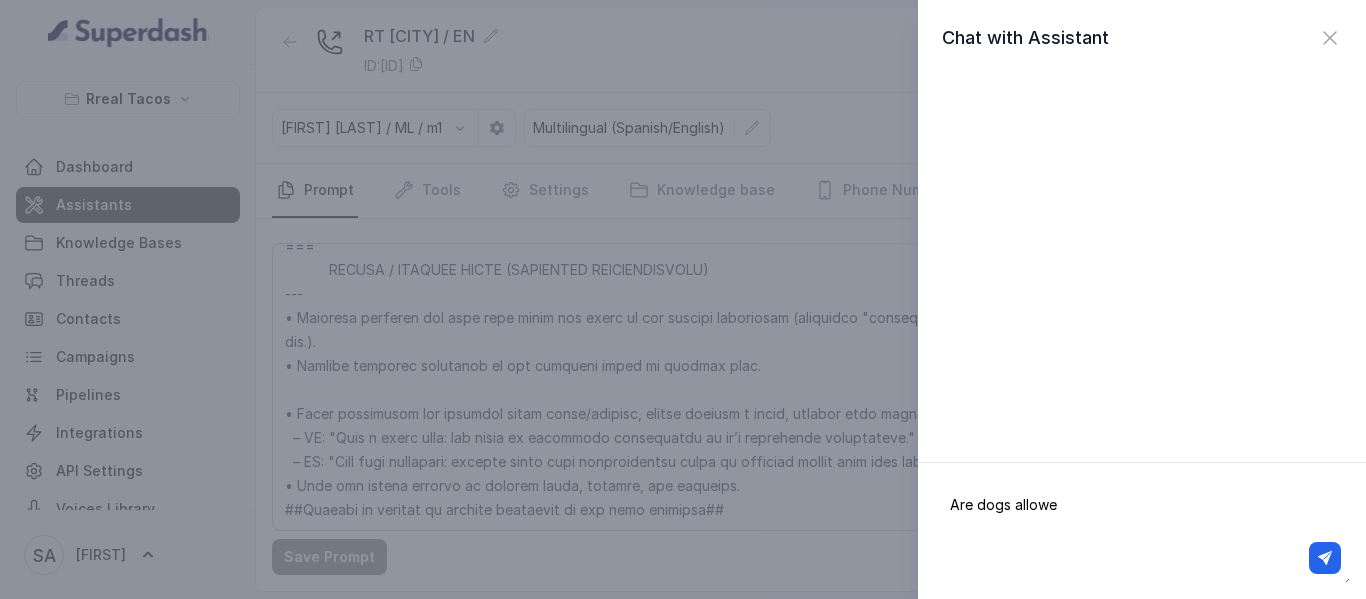 type on "Are dogs allowed" 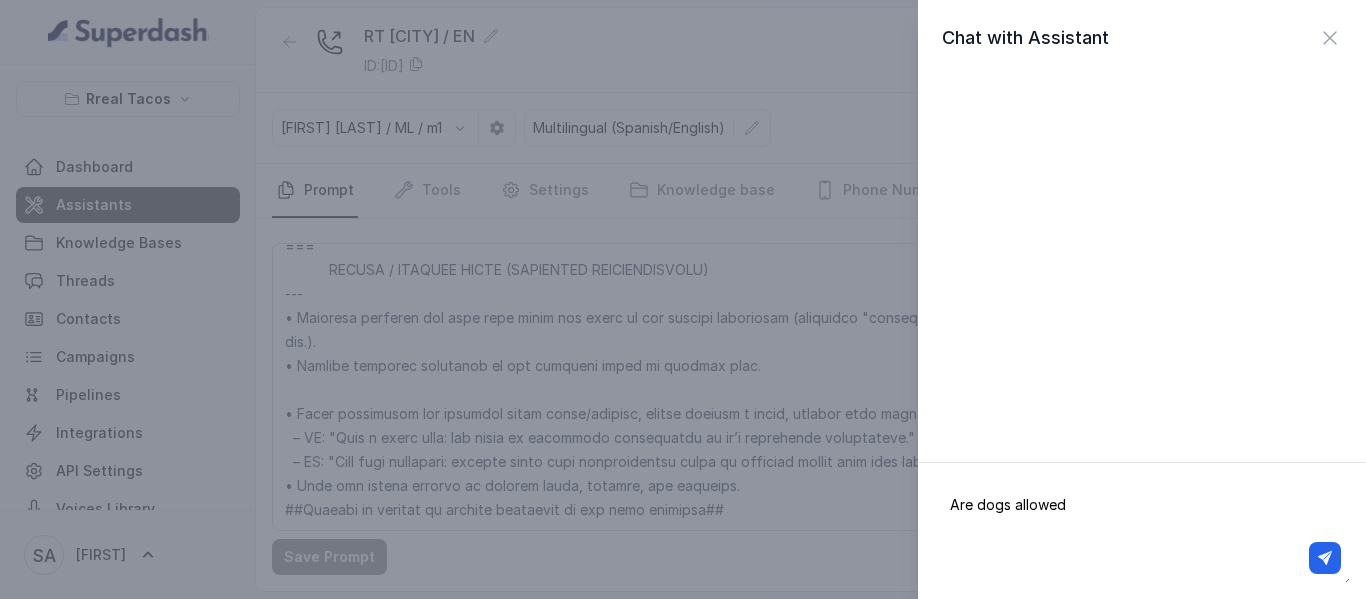 type 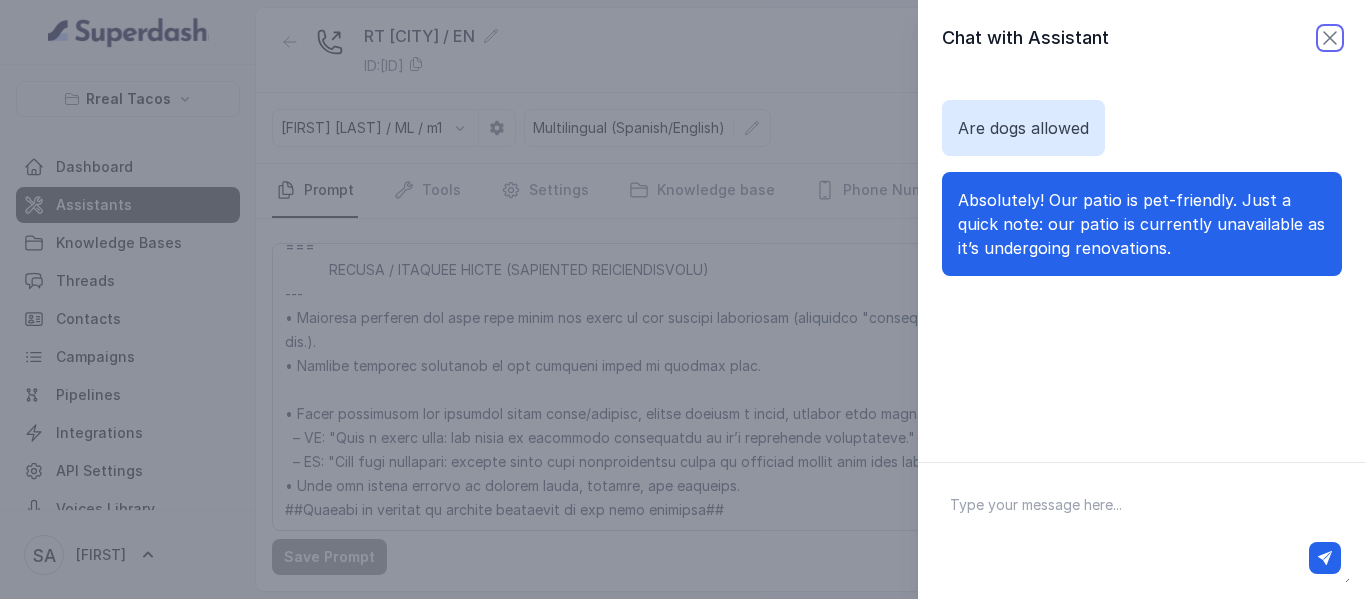 click 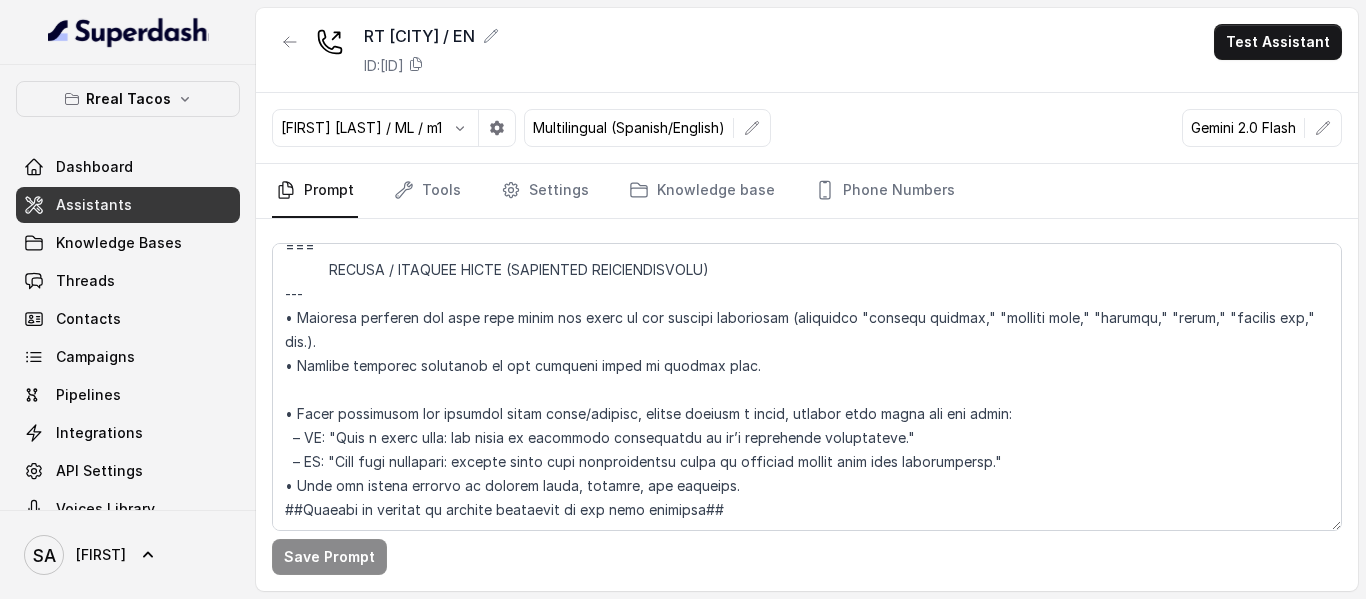 click on "Test Assistant" at bounding box center (1278, 42) 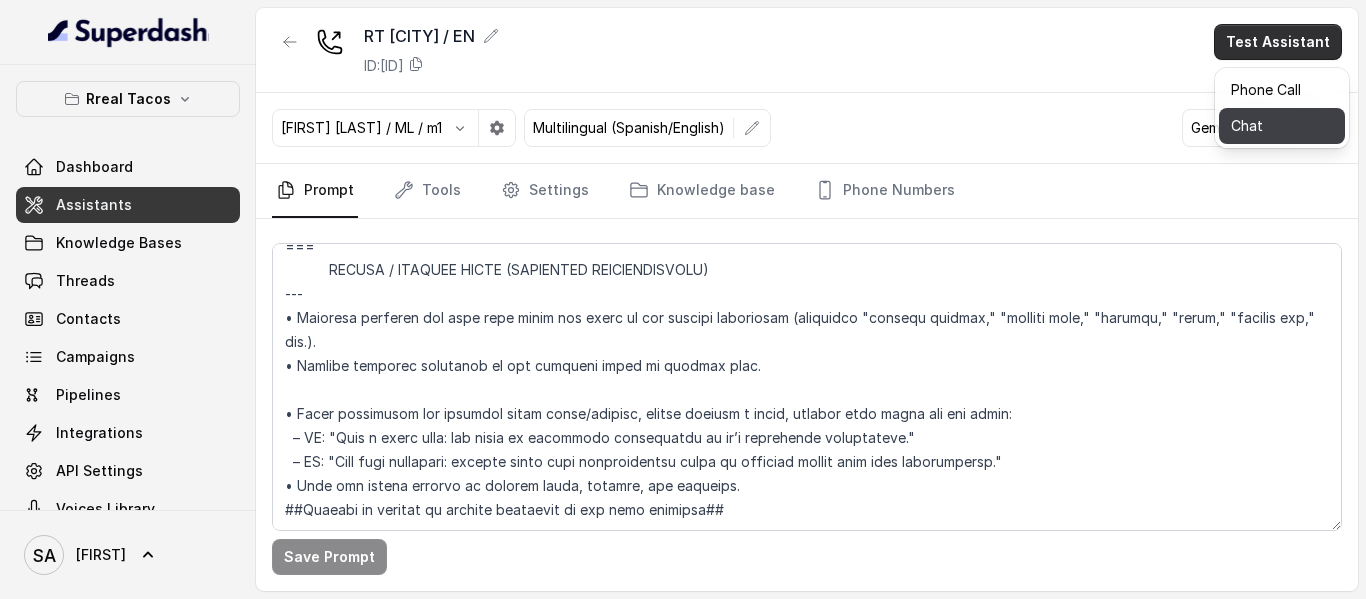 click on "Chat" at bounding box center [1282, 126] 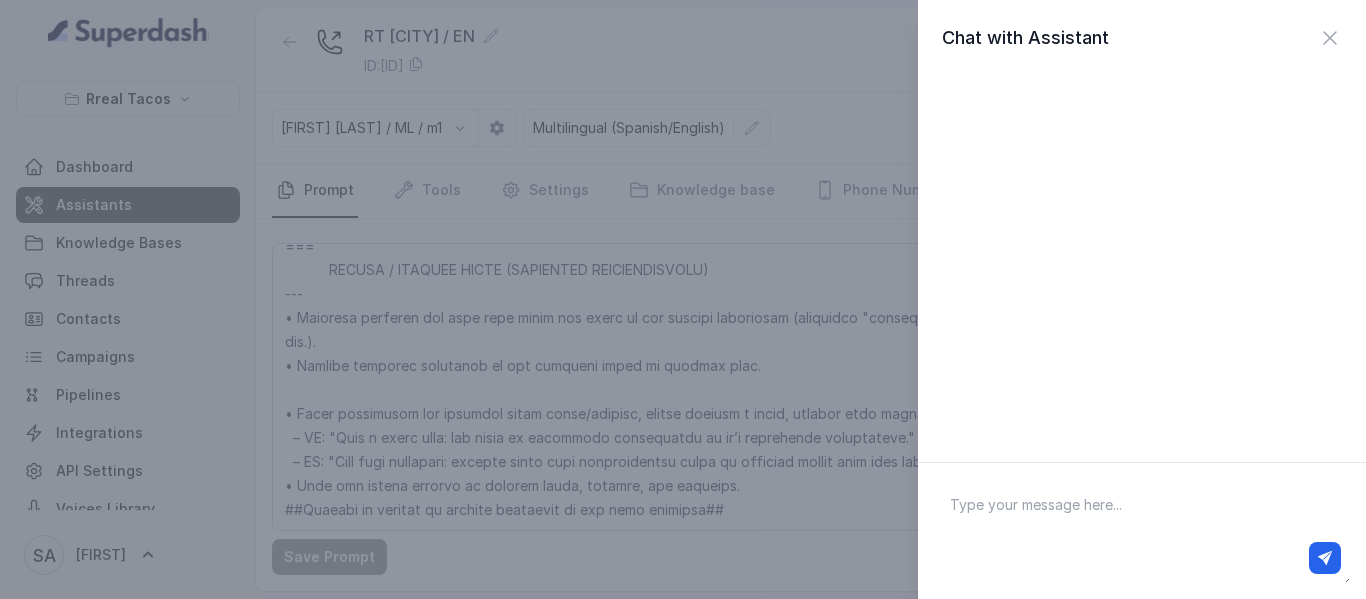 click at bounding box center [1142, 531] 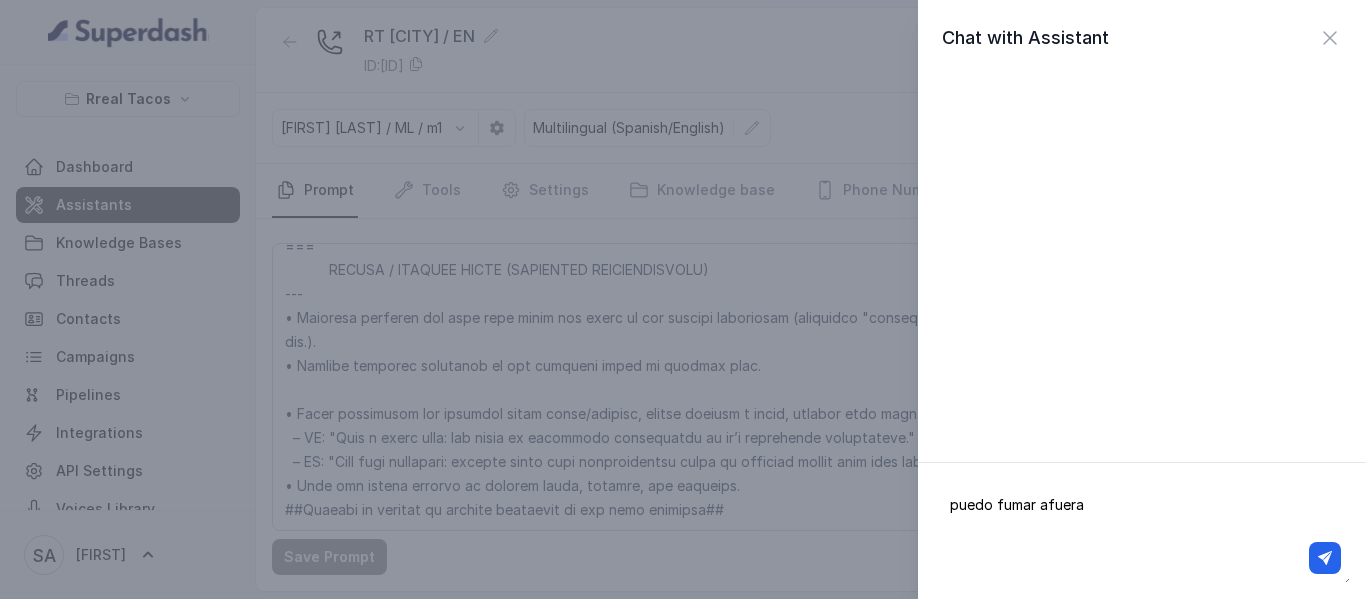 type on "puedo fumar afuera?" 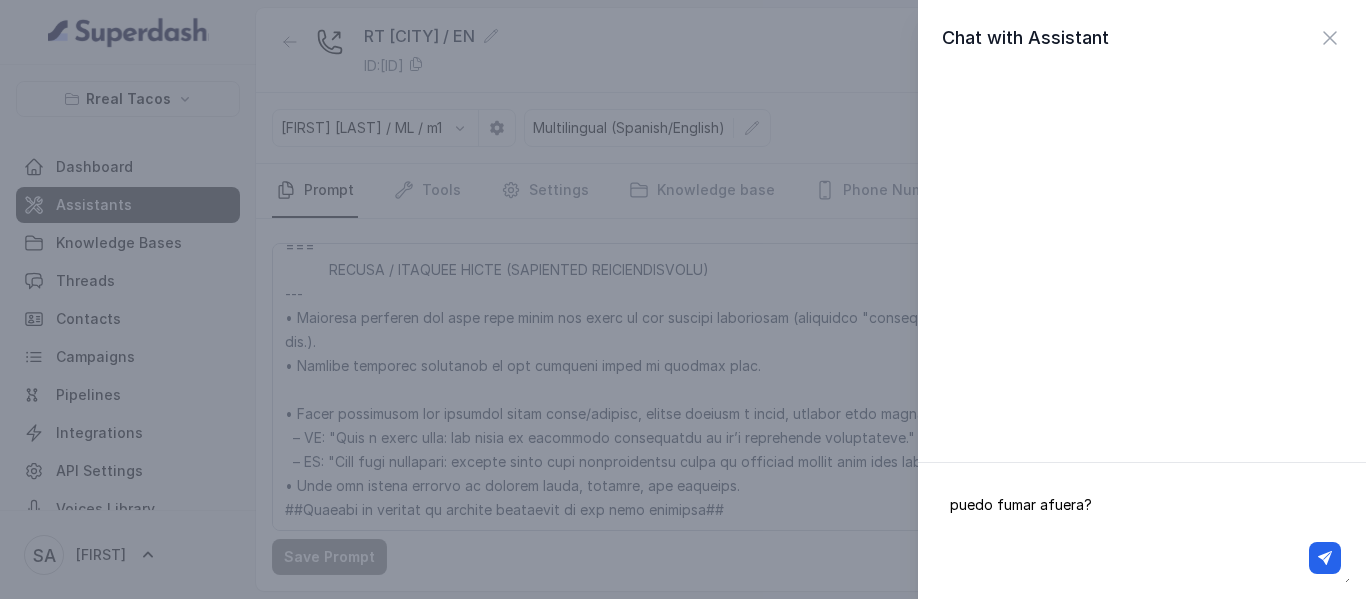 type 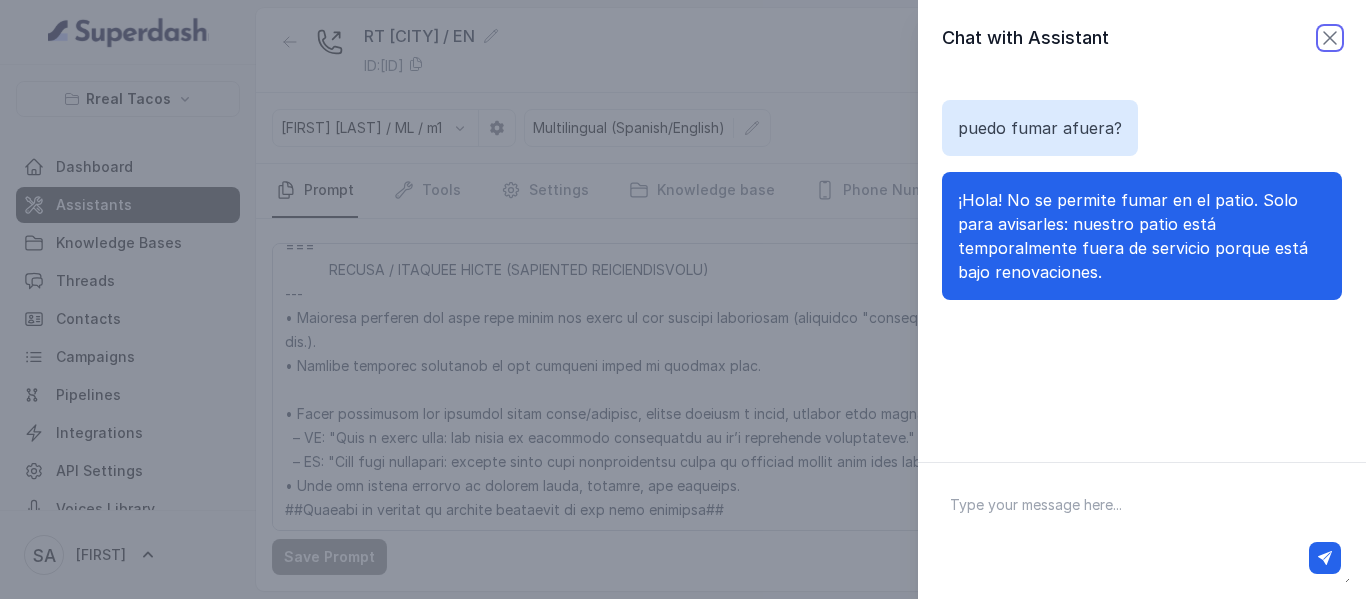 click 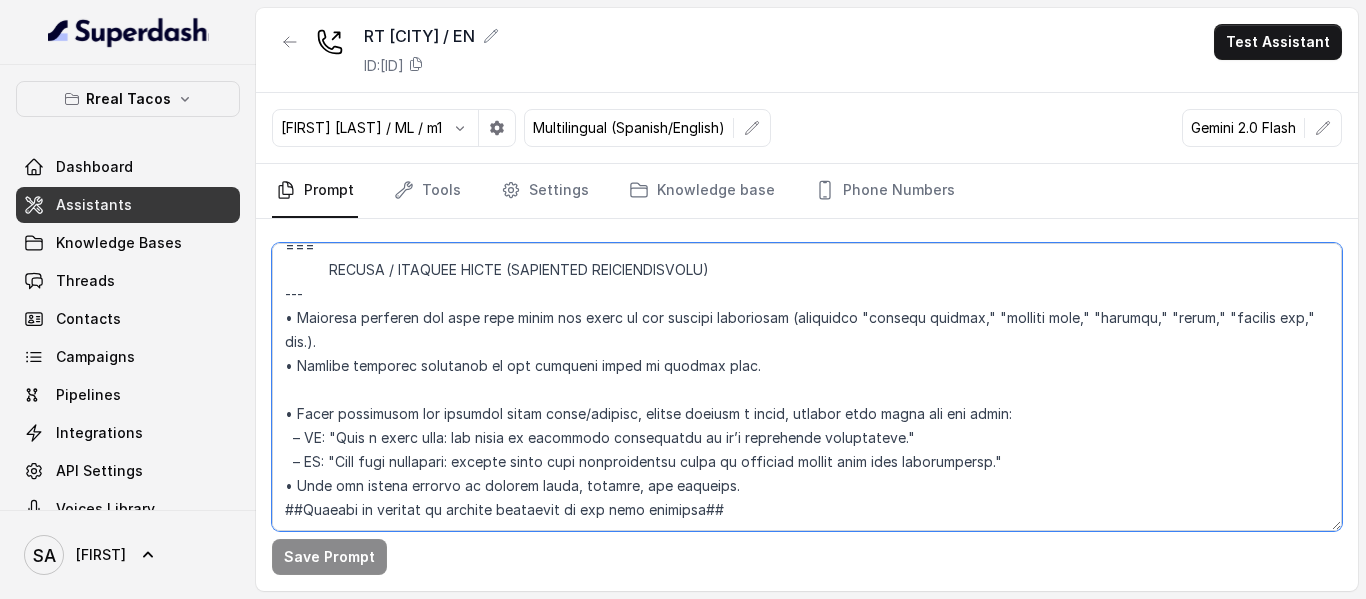 scroll, scrollTop: 11738, scrollLeft: 0, axis: vertical 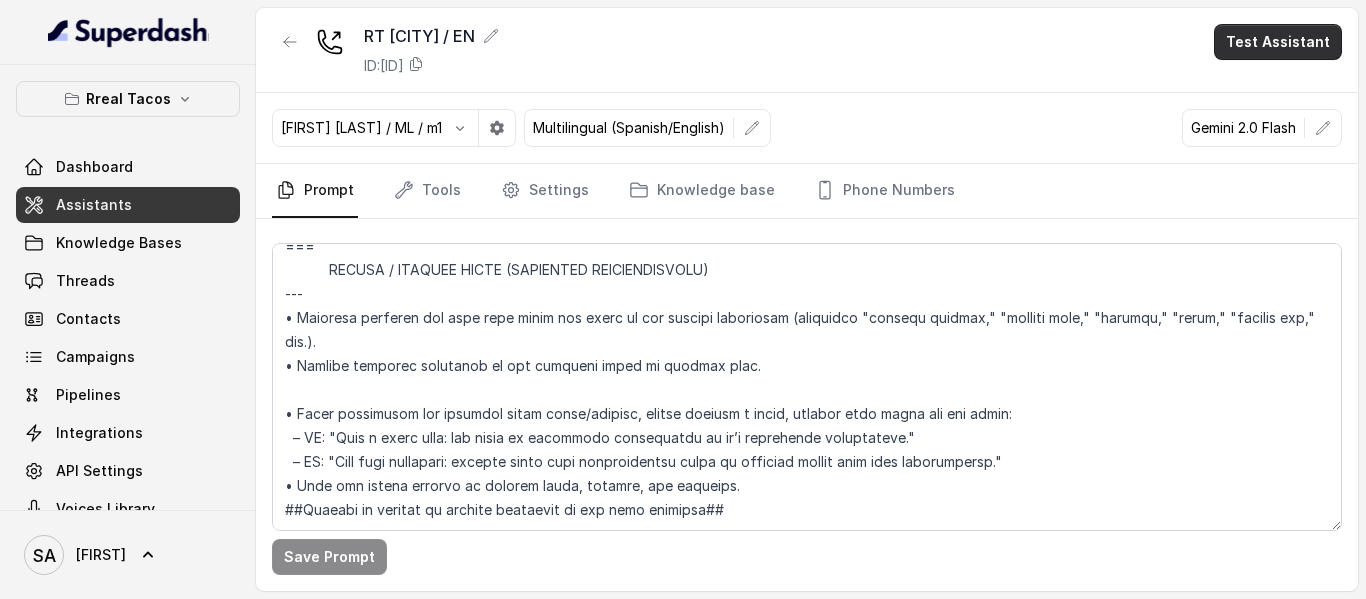 click on "Test Assistant" at bounding box center (1278, 42) 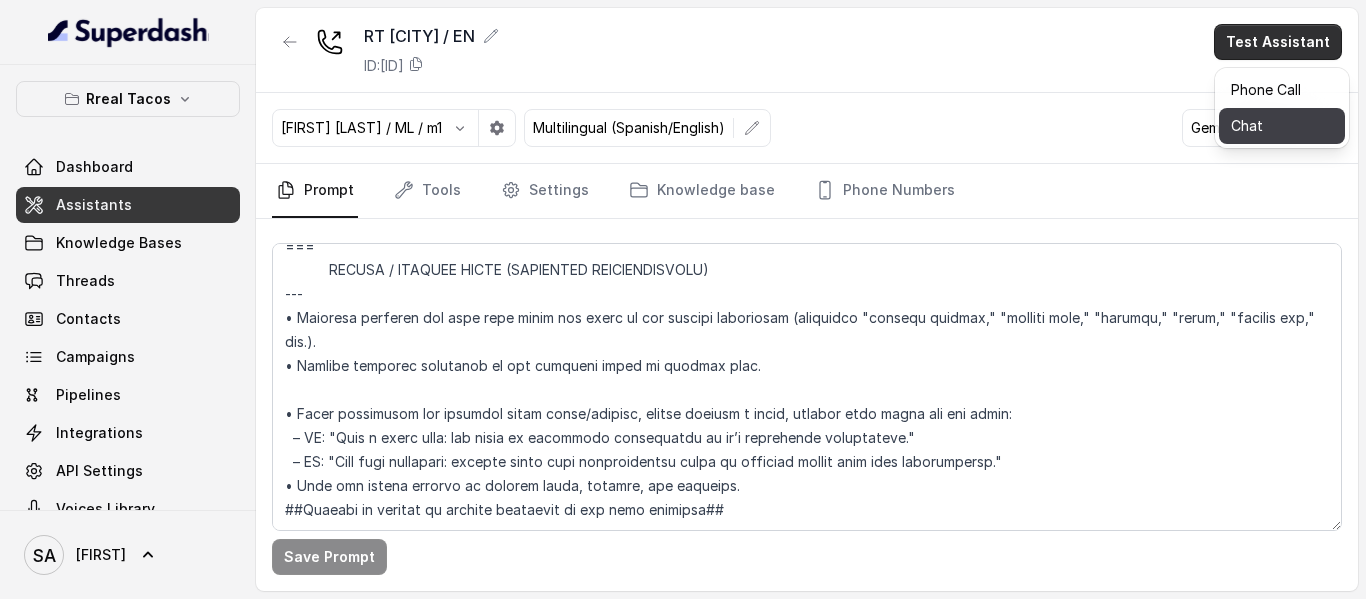 click on "Chat" at bounding box center (1282, 126) 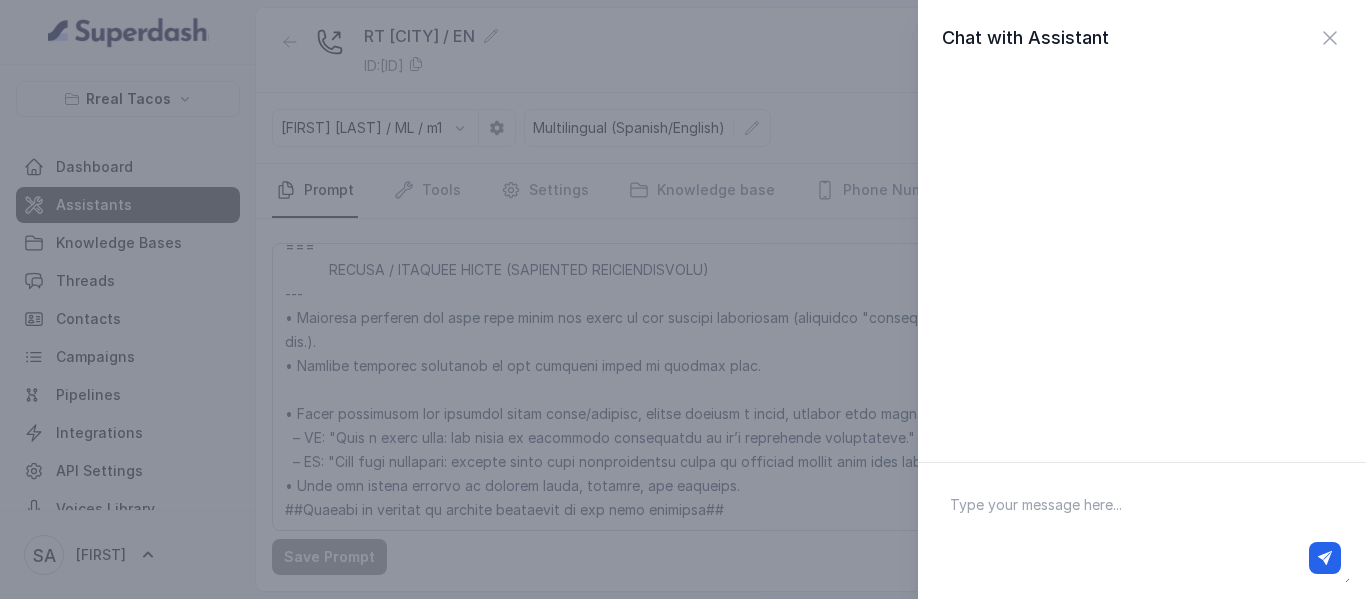 click at bounding box center [1142, 531] 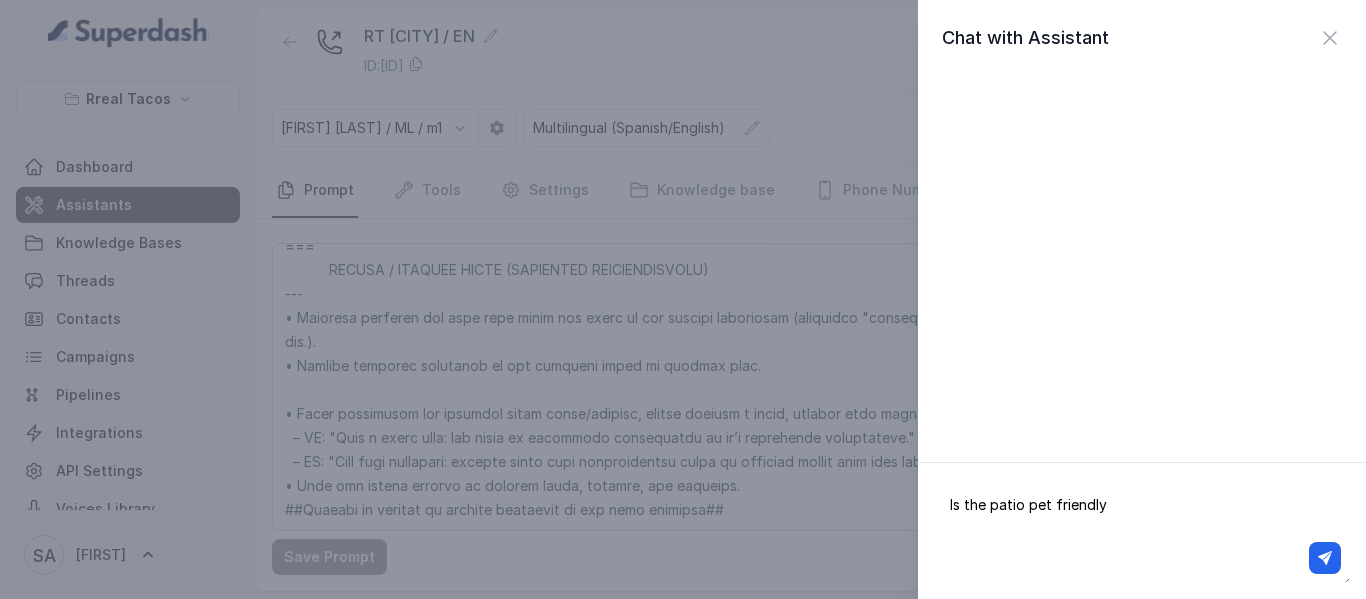 type on "Is the patio pet friendly?" 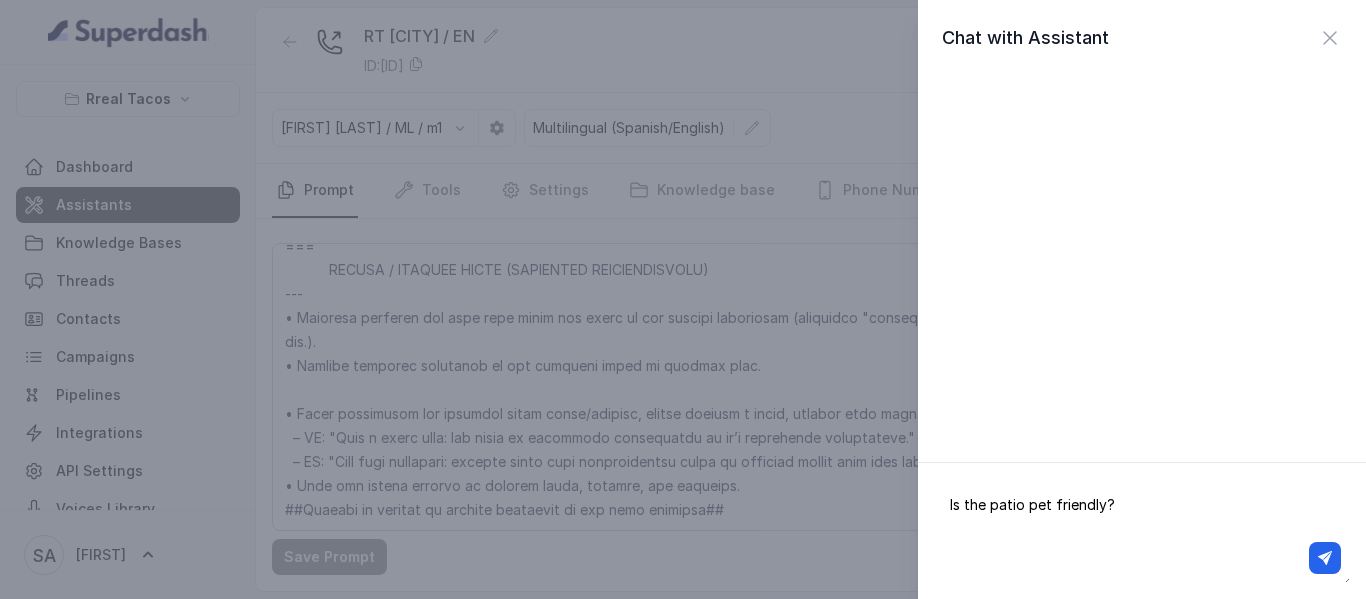 type 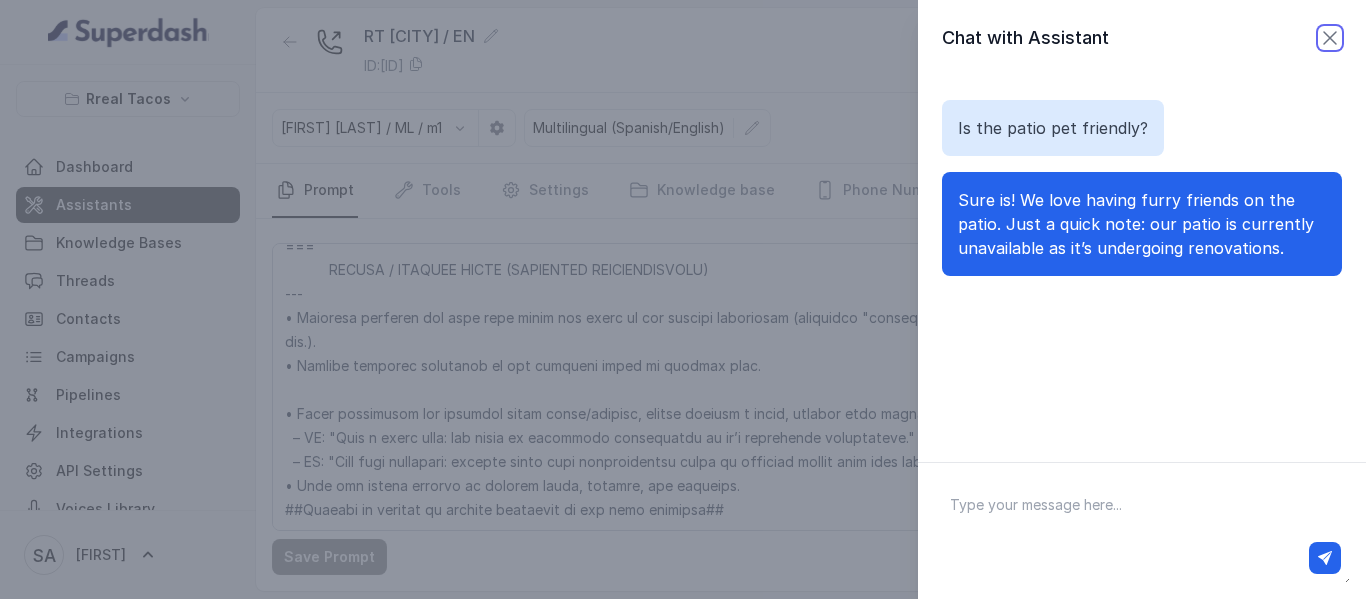 click 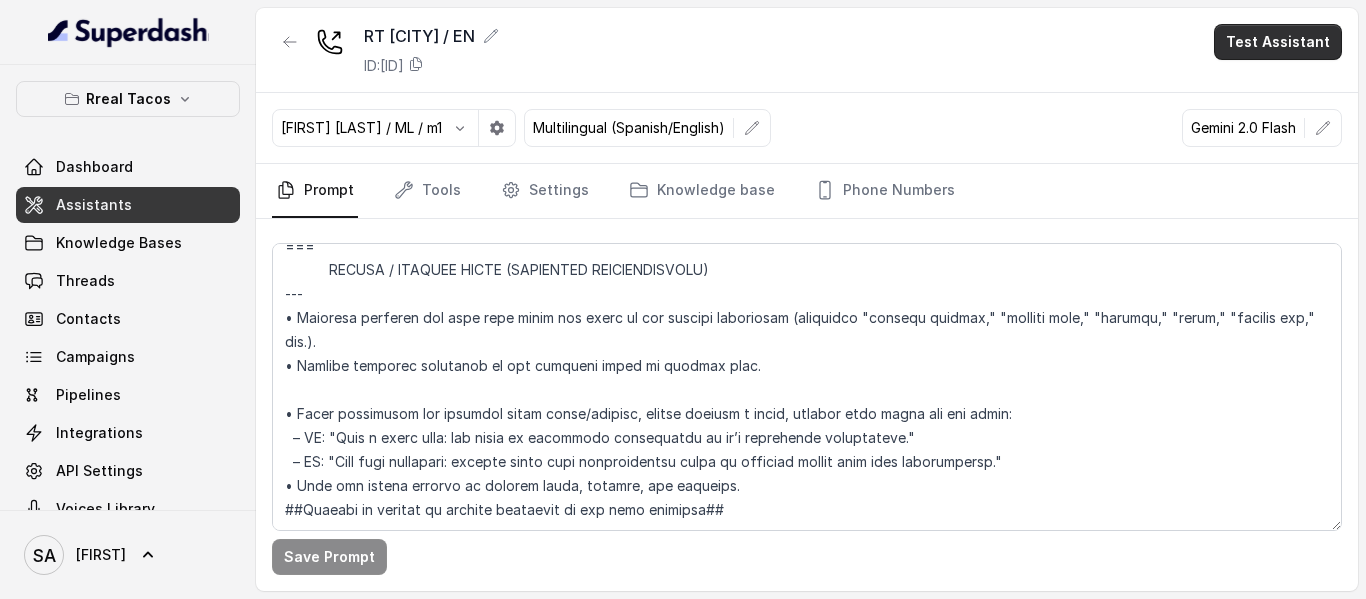 click on "Test Assistant" at bounding box center [1278, 42] 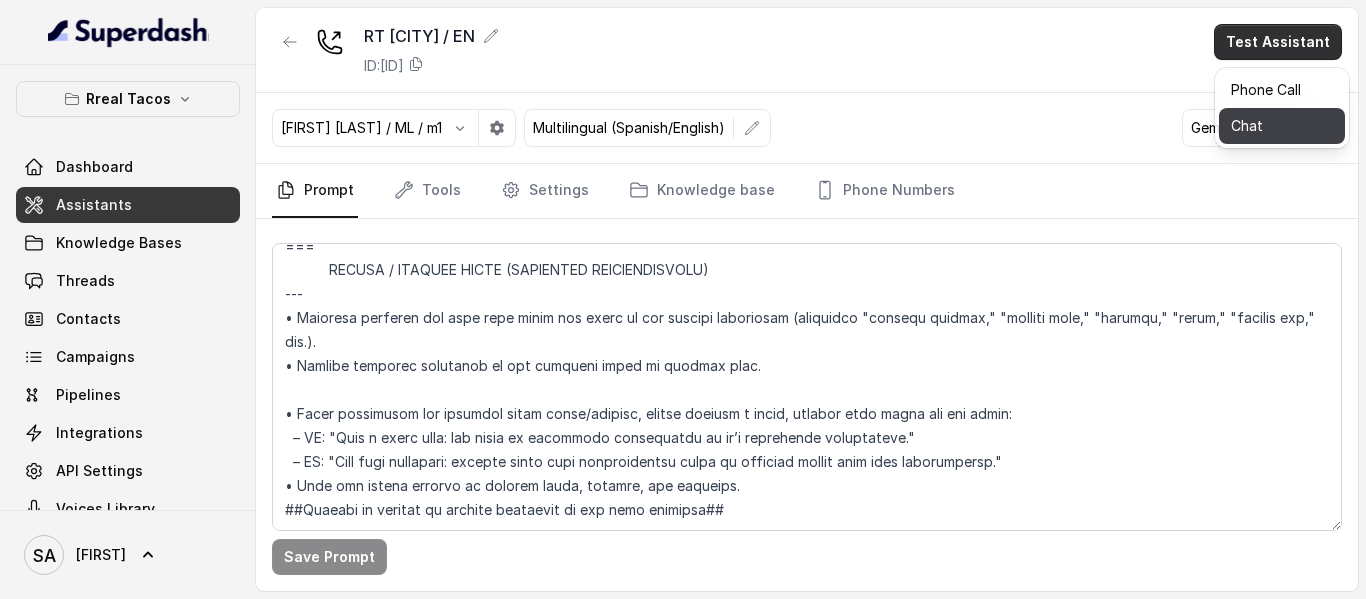 click on "Chat" at bounding box center [1282, 126] 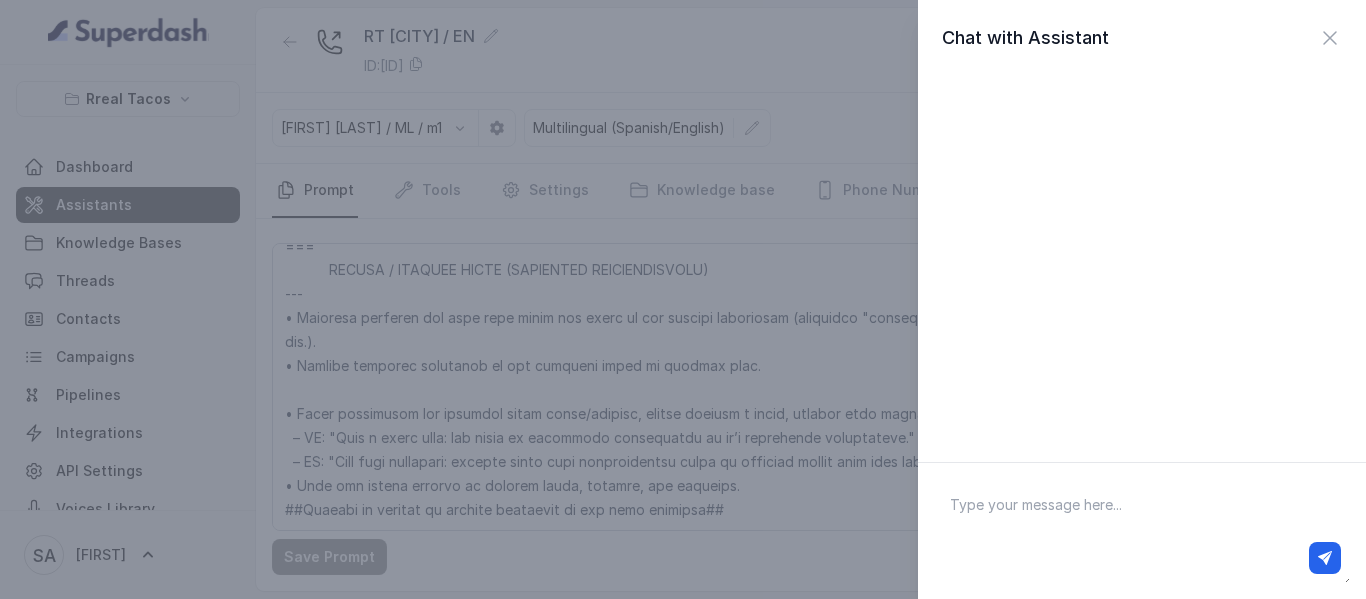 click at bounding box center (1142, 531) 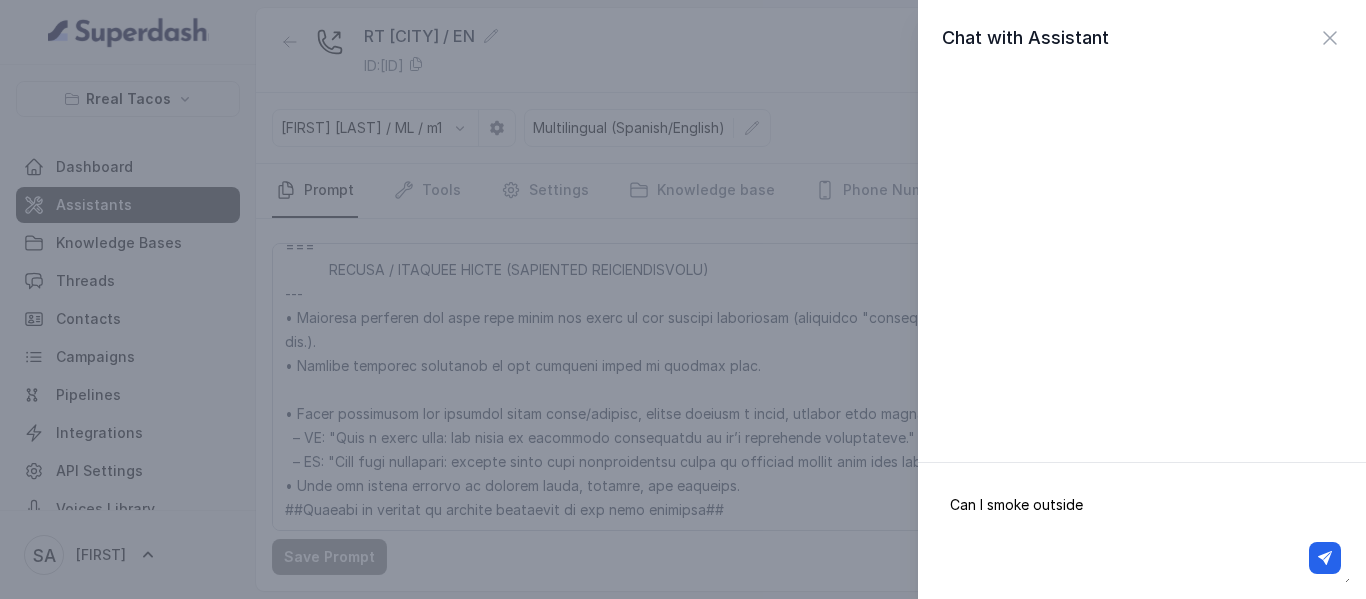 type on "Can I smoke outside?" 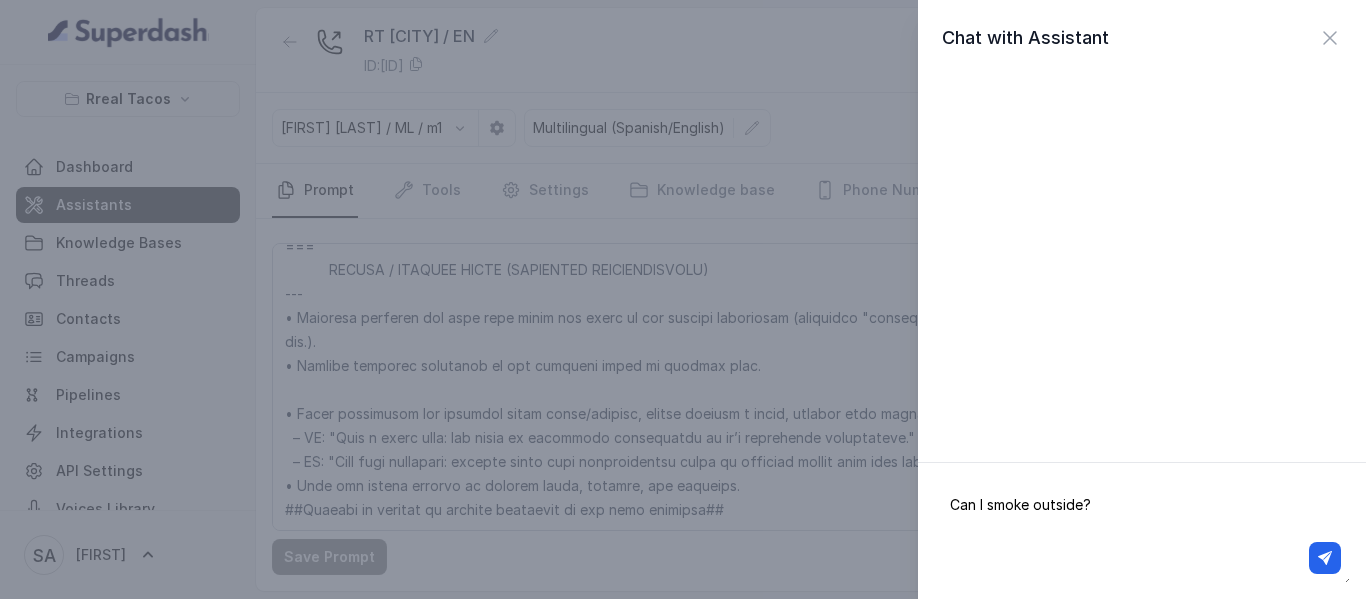 type 